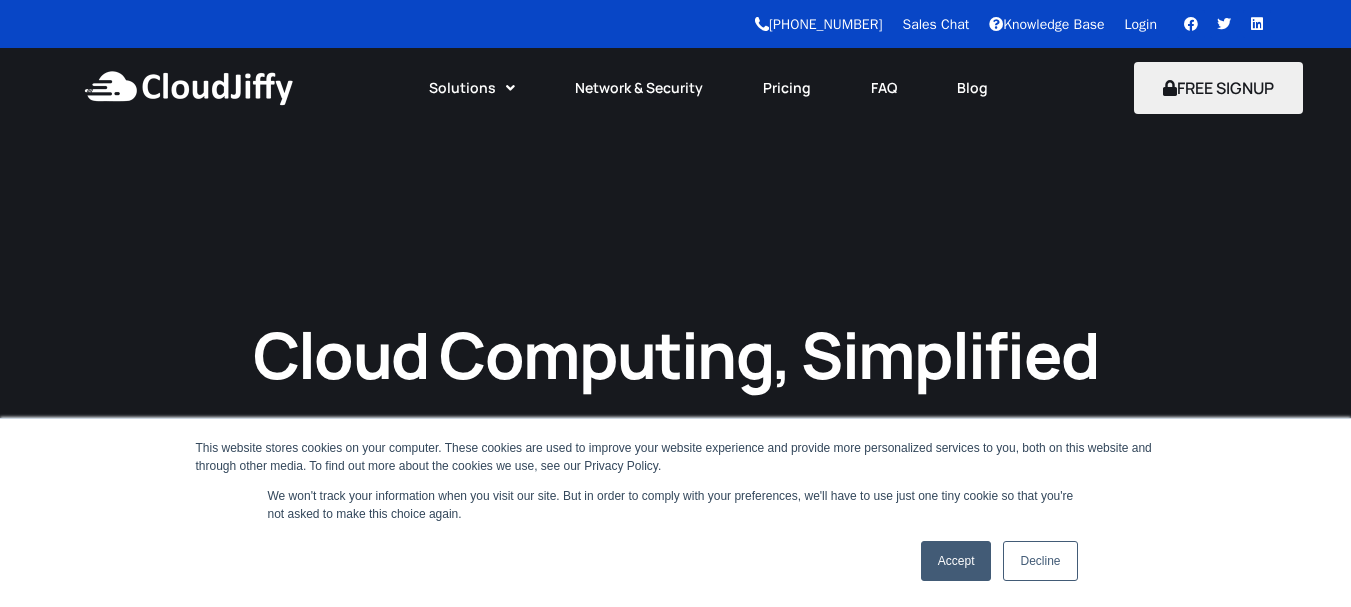 scroll, scrollTop: 0, scrollLeft: 0, axis: both 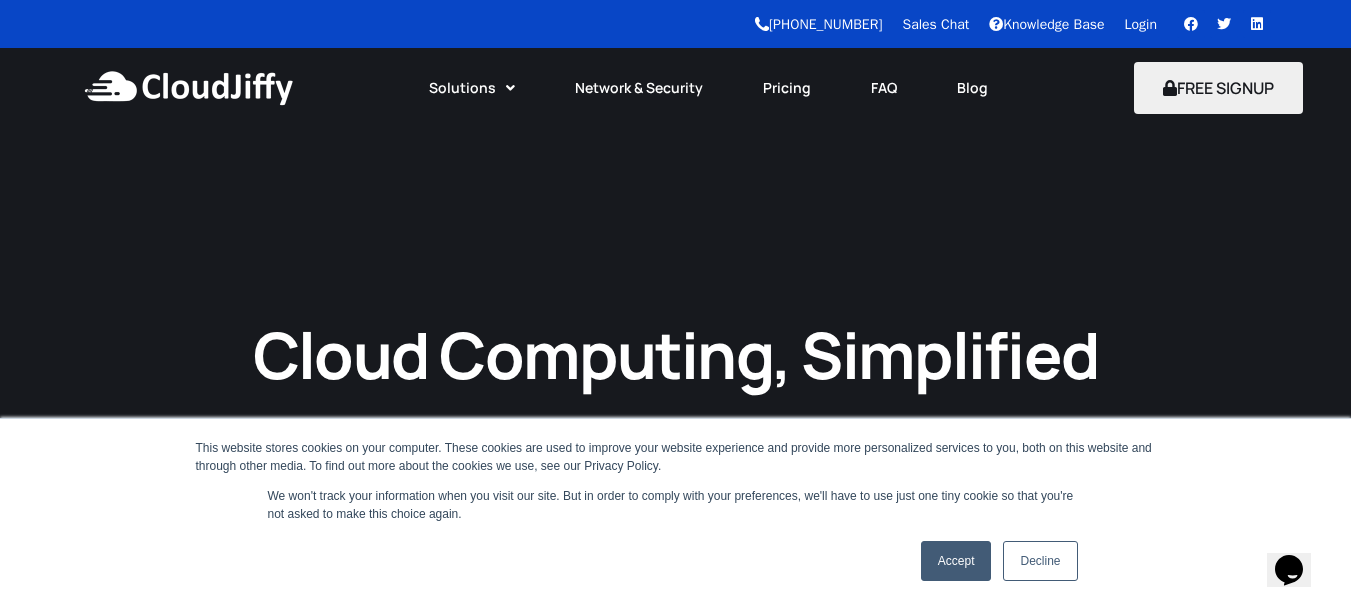 click on "Decline" at bounding box center [1040, 561] 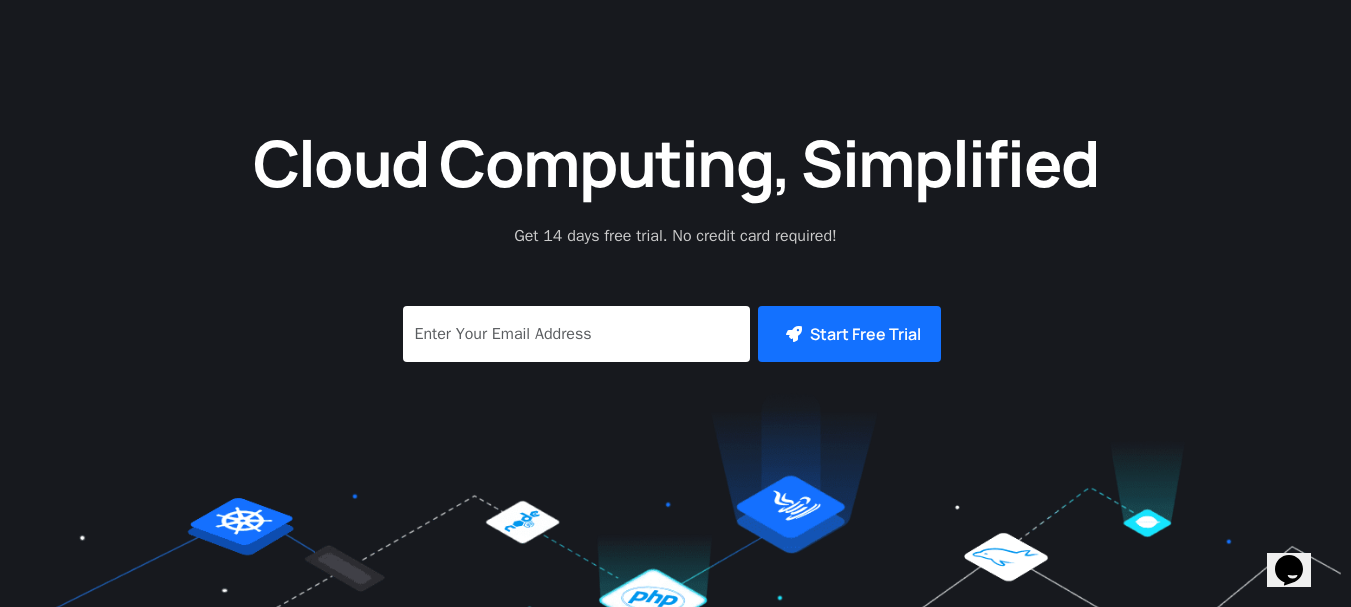 scroll, scrollTop: 200, scrollLeft: 0, axis: vertical 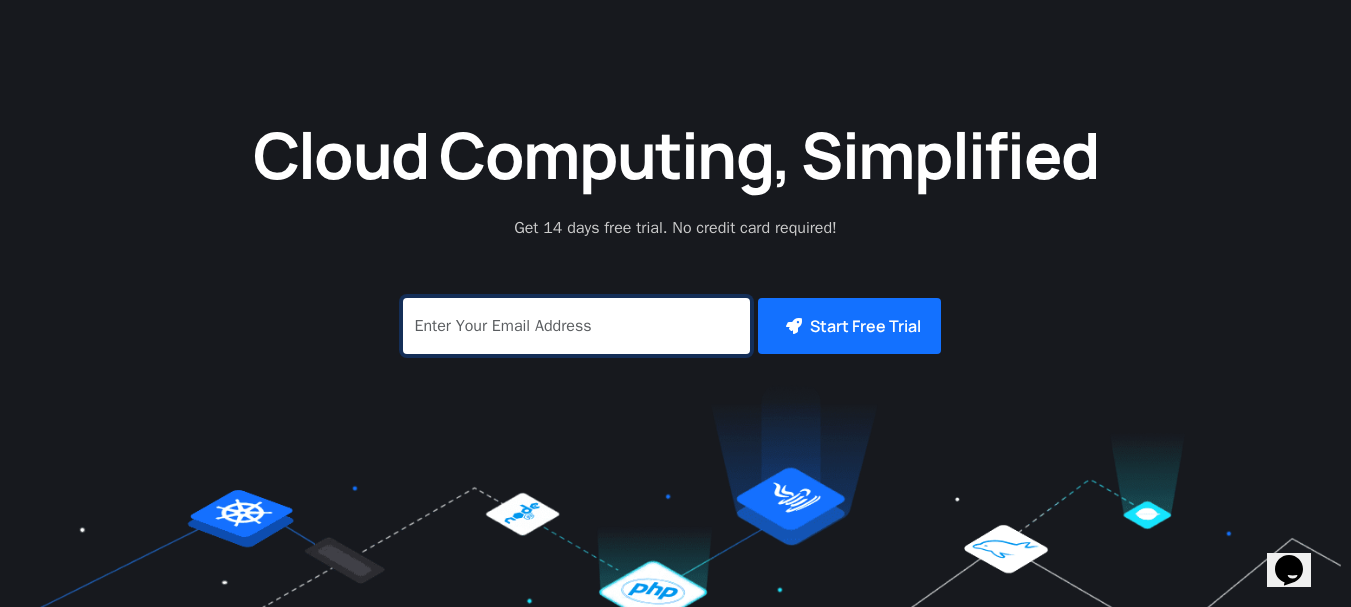 click at bounding box center [576, 326] 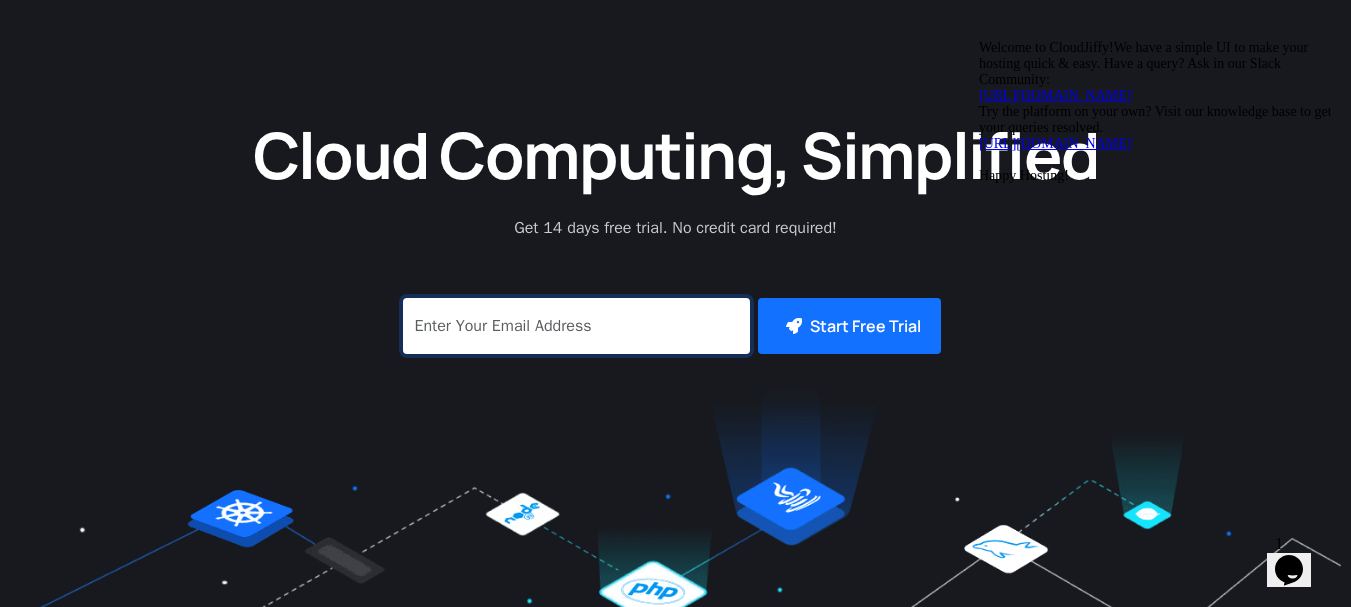 scroll, scrollTop: 0, scrollLeft: 0, axis: both 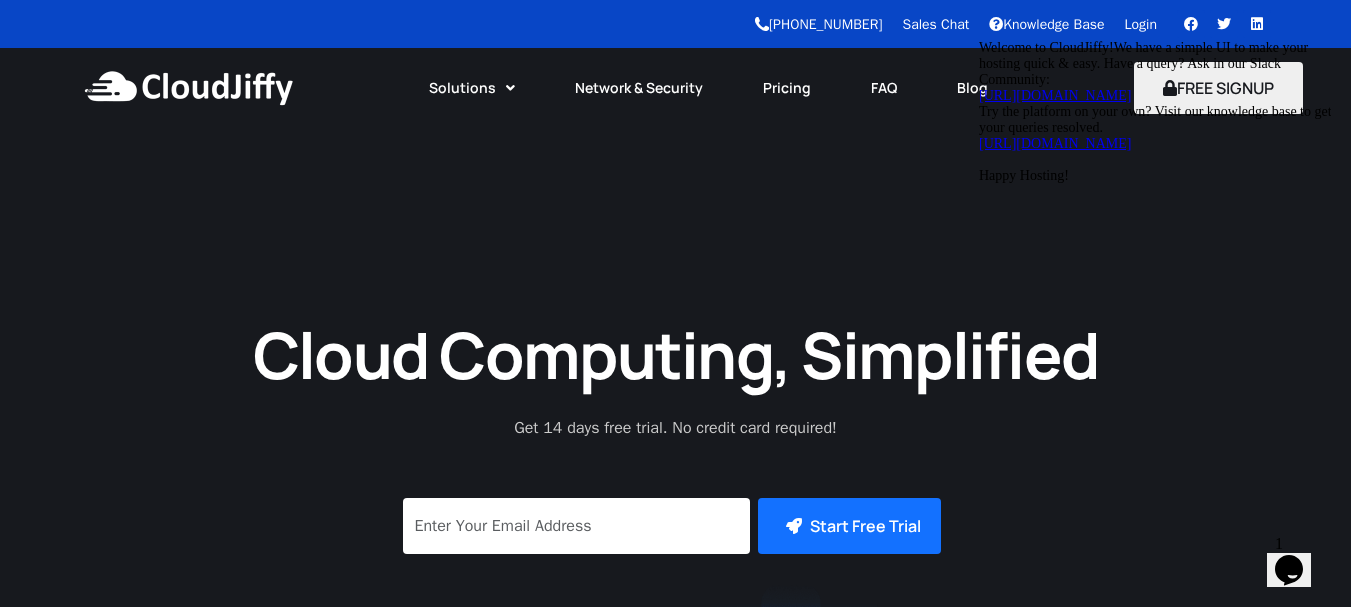 click on "Login" at bounding box center (1141, 24) 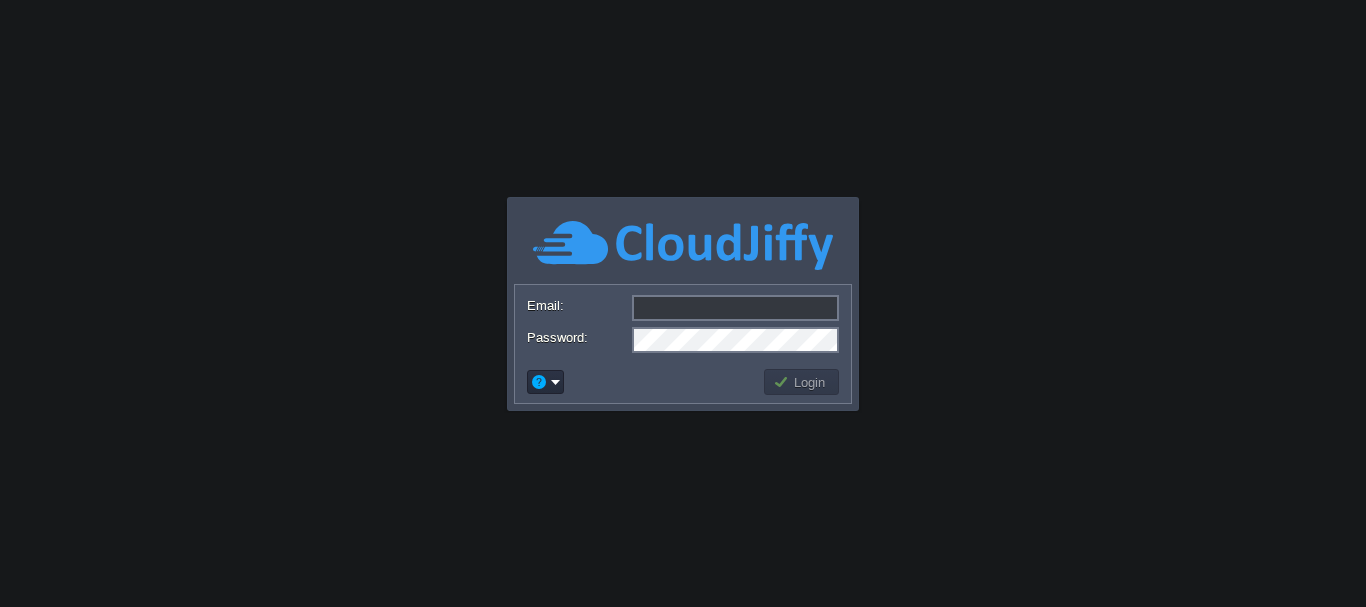 scroll, scrollTop: 0, scrollLeft: 0, axis: both 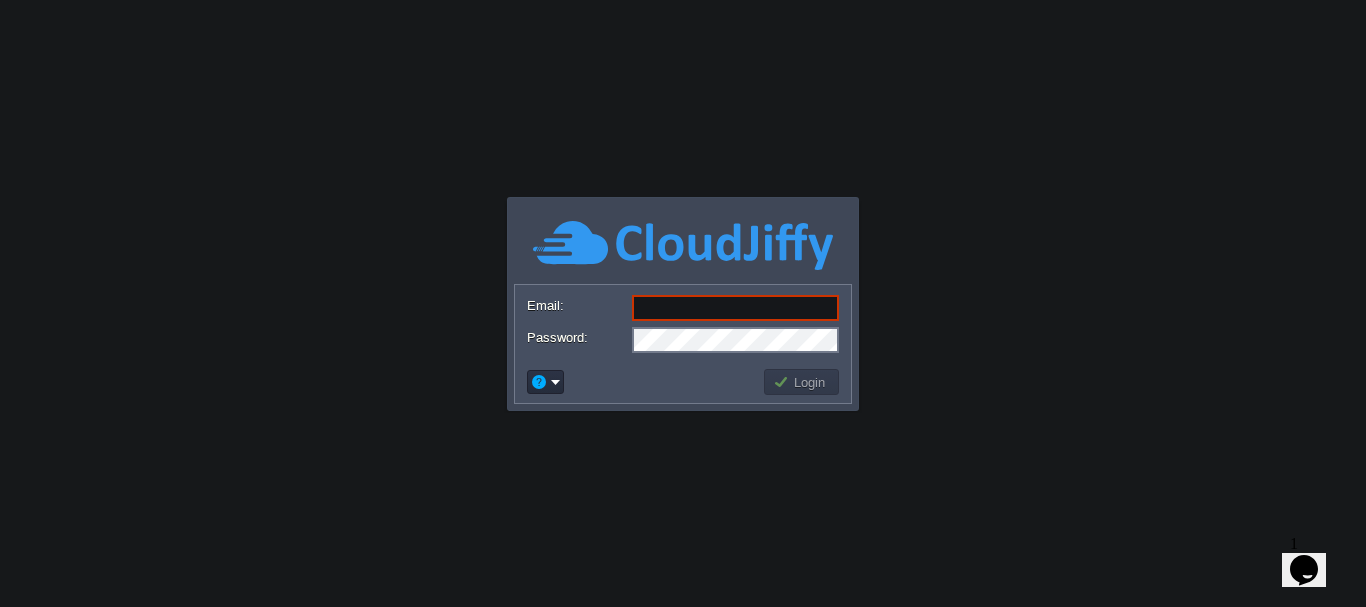 type on "[DOMAIN_NAME][EMAIL_ADDRESS][DOMAIN_NAME]" 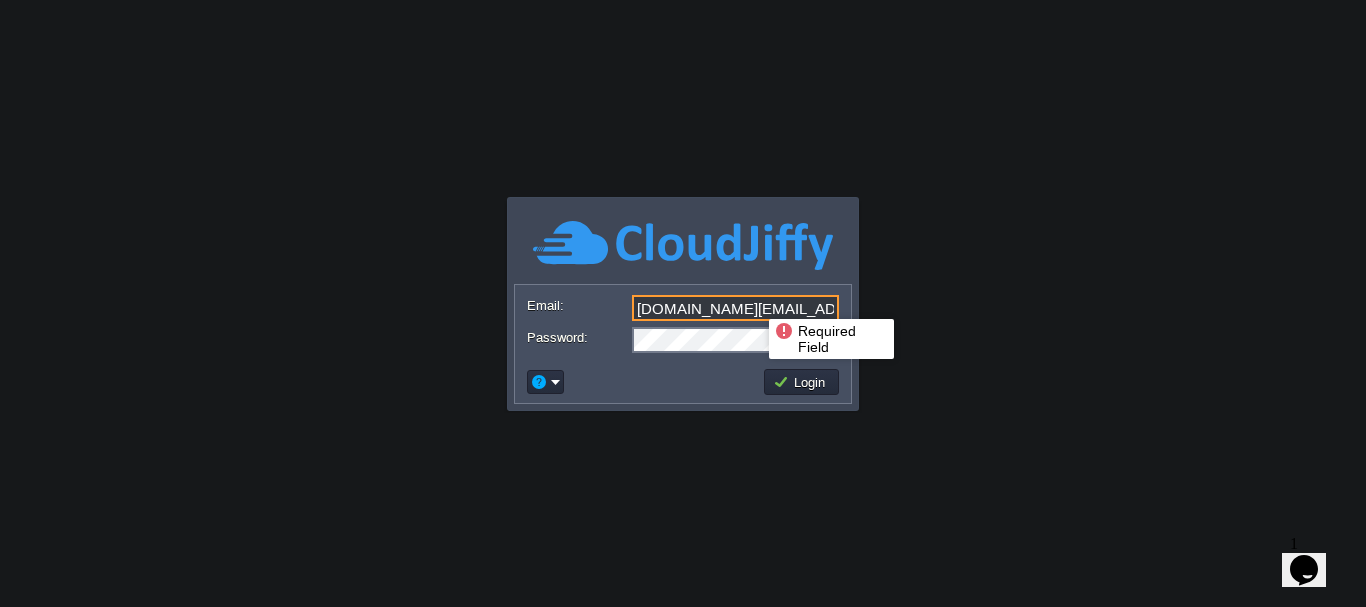drag, startPoint x: 737, startPoint y: 296, endPoint x: 596, endPoint y: 294, distance: 141.01419 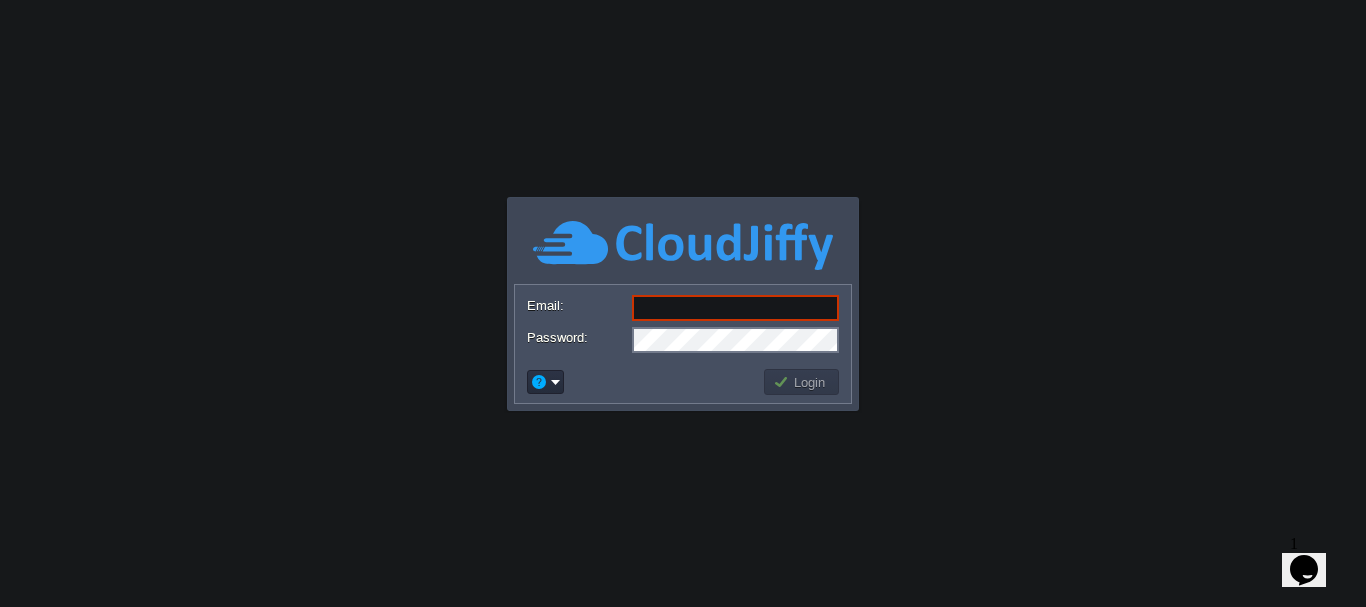 click on "Email:" at bounding box center (735, 308) 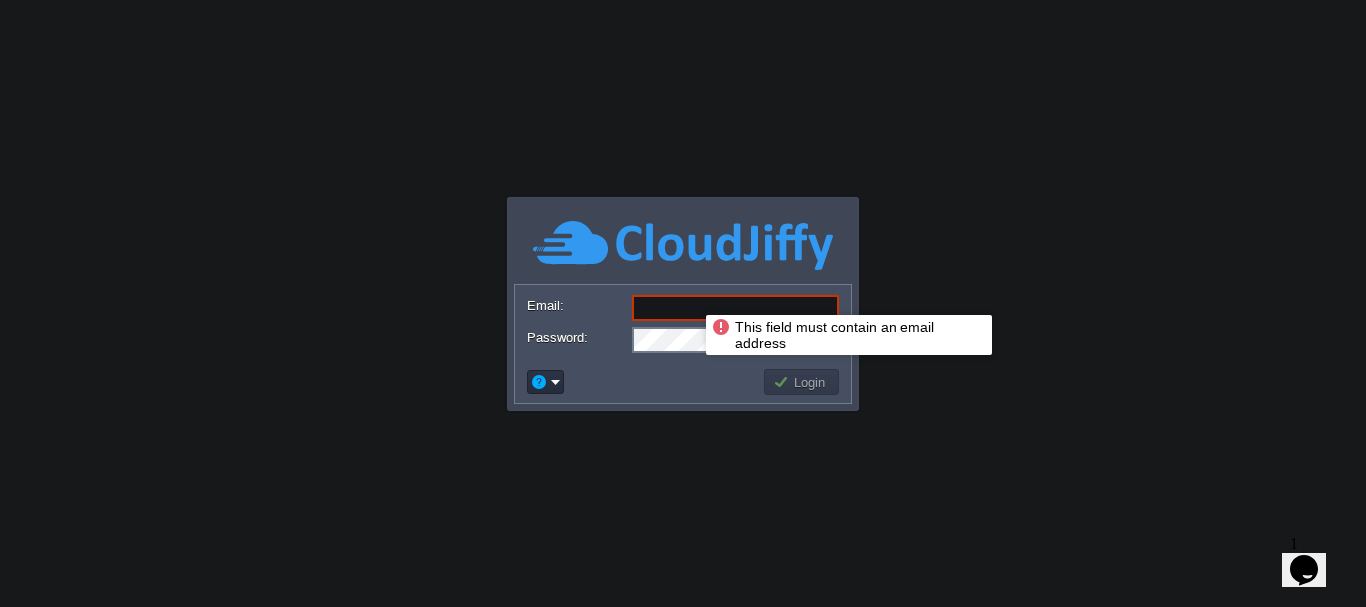 paste on "[EMAIL_ADDRESS][DOMAIN_NAME]" 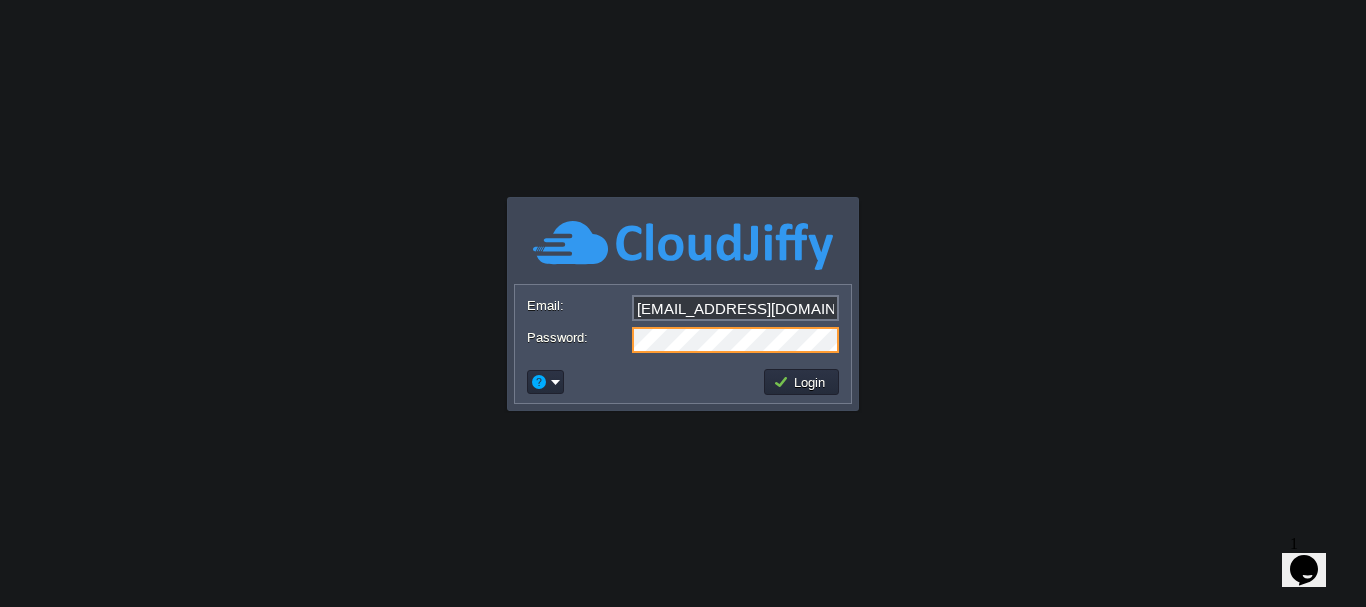click on "Password:" at bounding box center [683, 340] 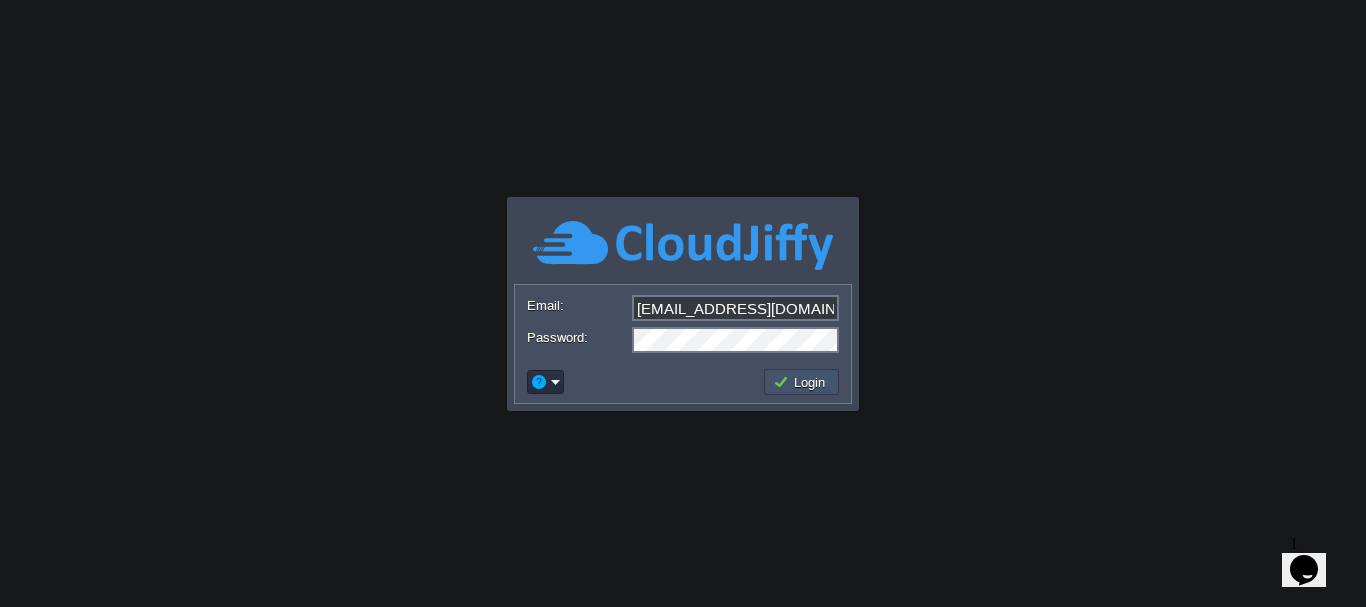 click on "Login" at bounding box center (802, 382) 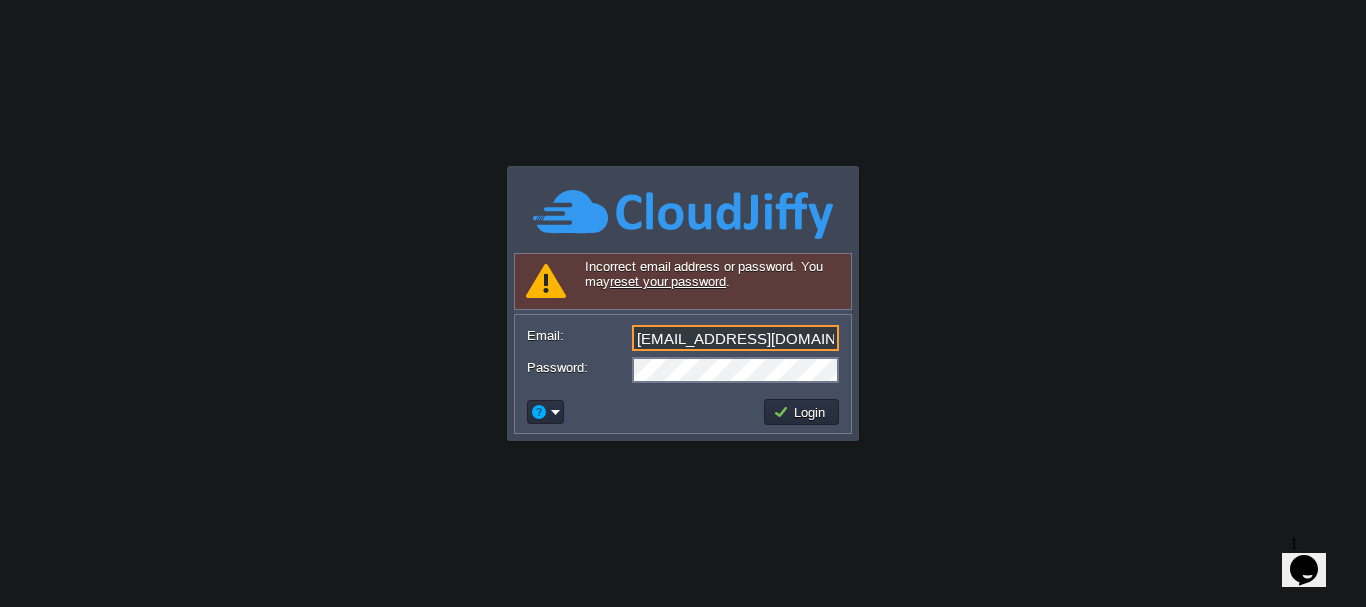 click on "[EMAIL_ADDRESS][DOMAIN_NAME]" at bounding box center [735, 338] 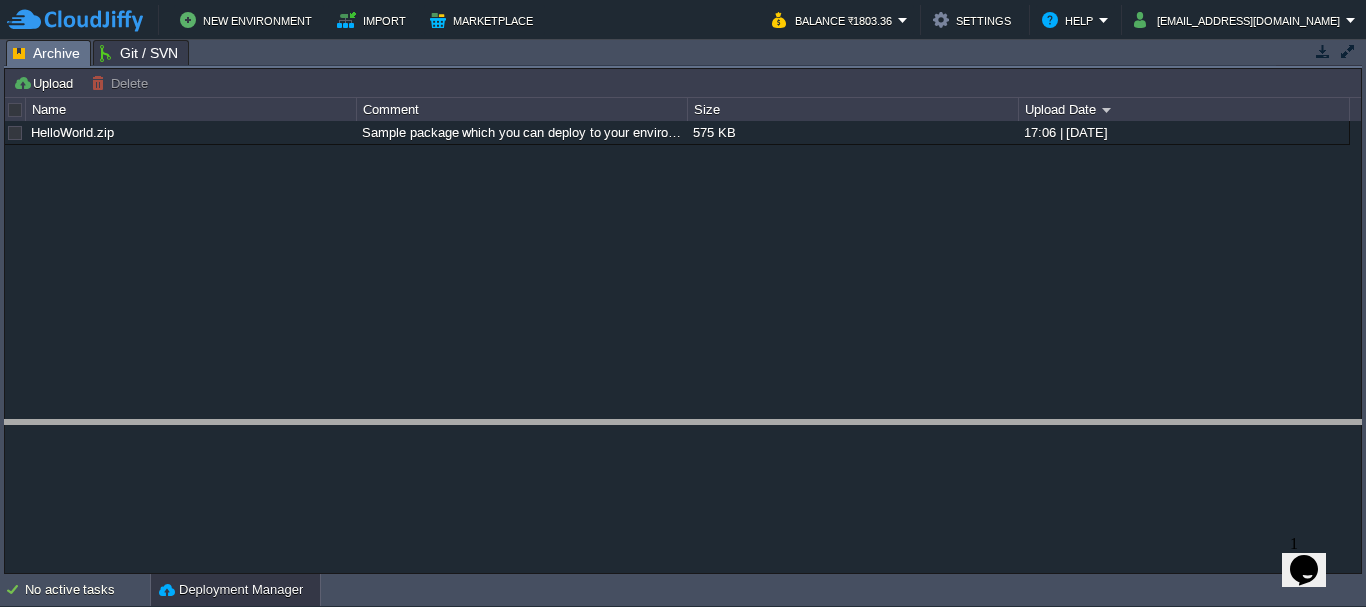 drag, startPoint x: 940, startPoint y: 62, endPoint x: 991, endPoint y: 455, distance: 396.29535 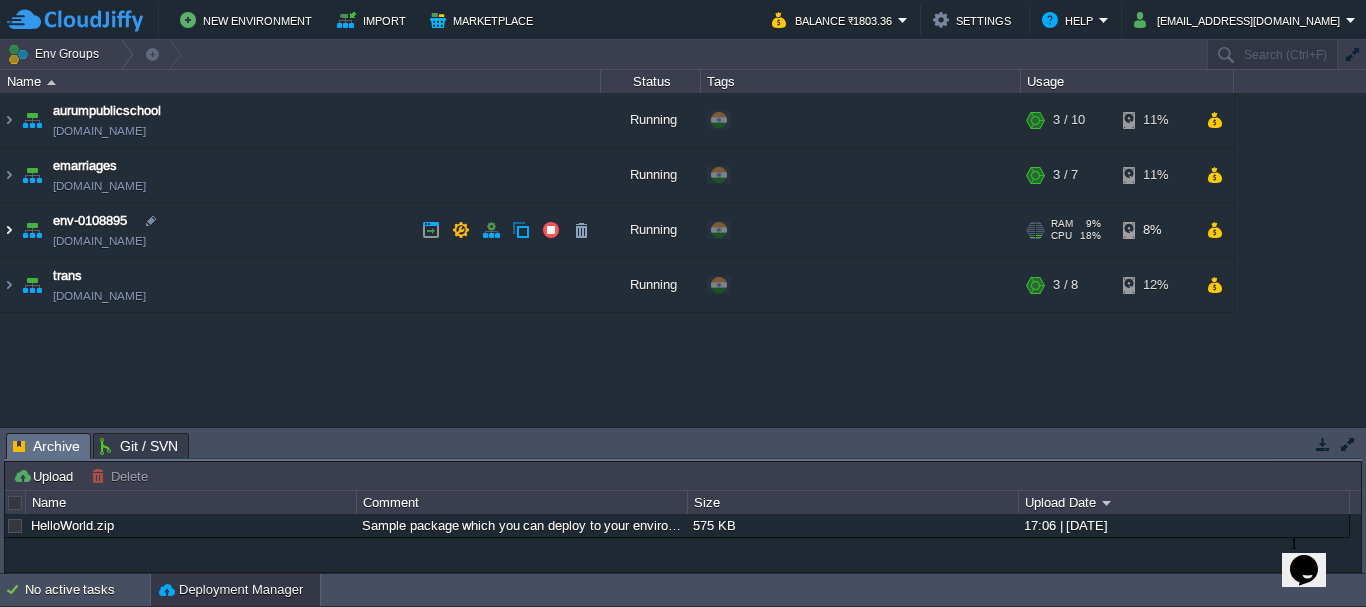 click at bounding box center (9, 230) 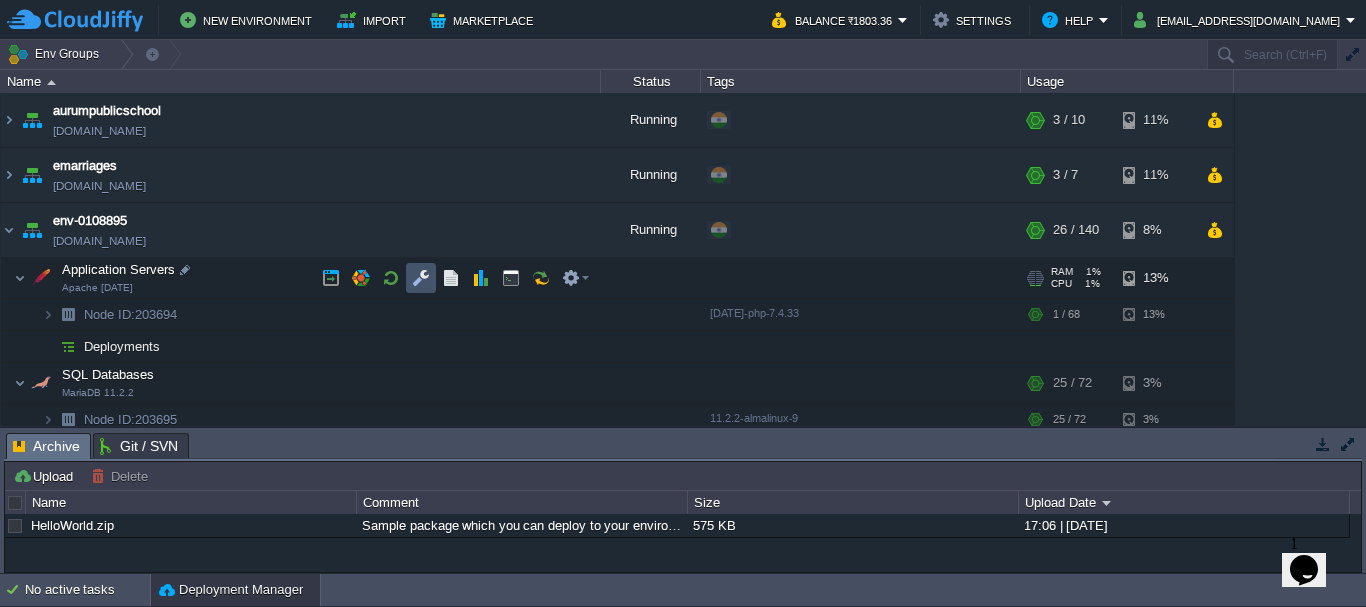 click at bounding box center (421, 278) 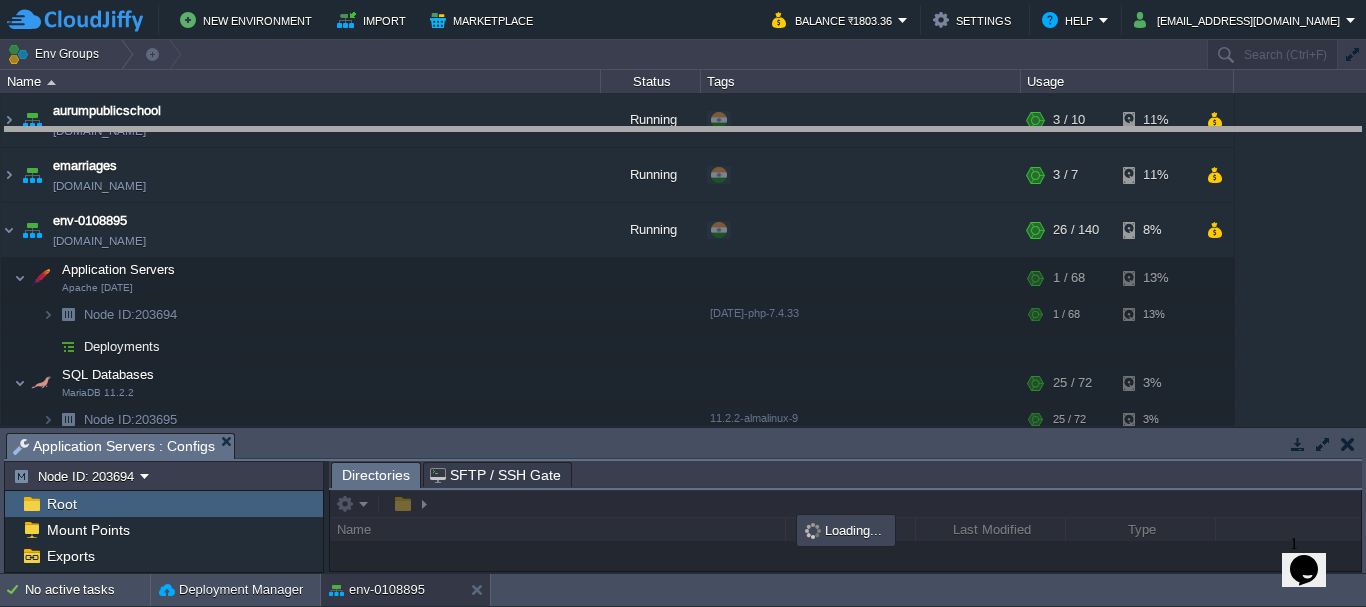 drag, startPoint x: 430, startPoint y: 446, endPoint x: 465, endPoint y: 140, distance: 307.99512 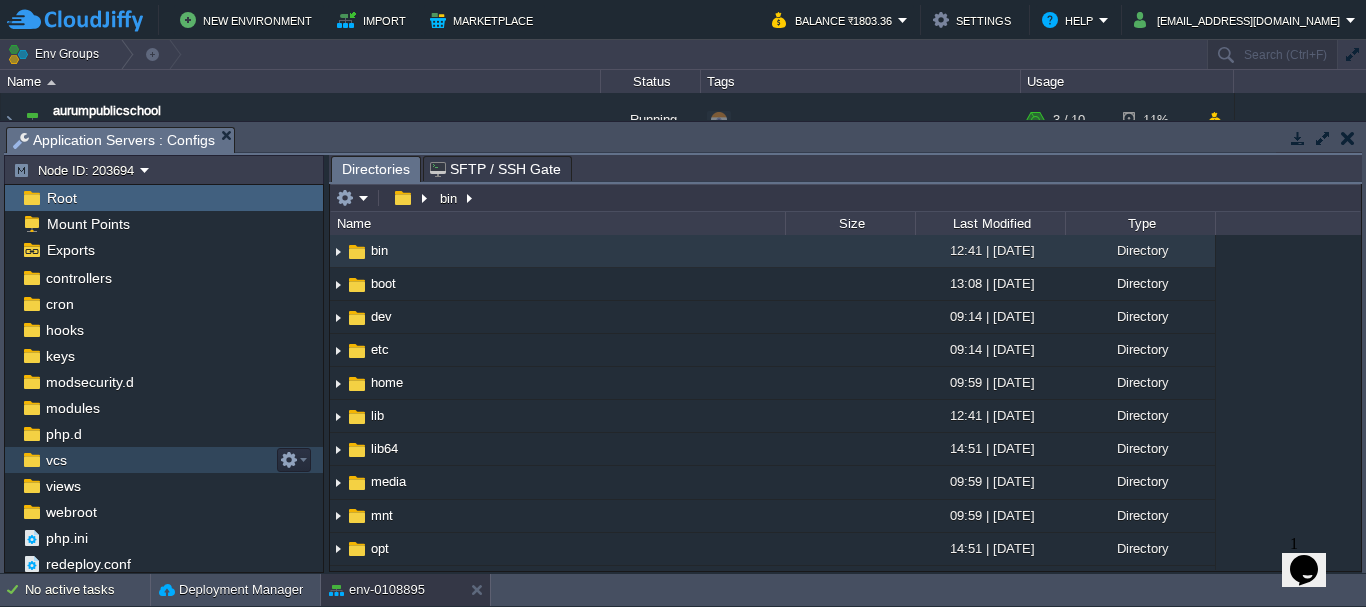 scroll, scrollTop: 109, scrollLeft: 0, axis: vertical 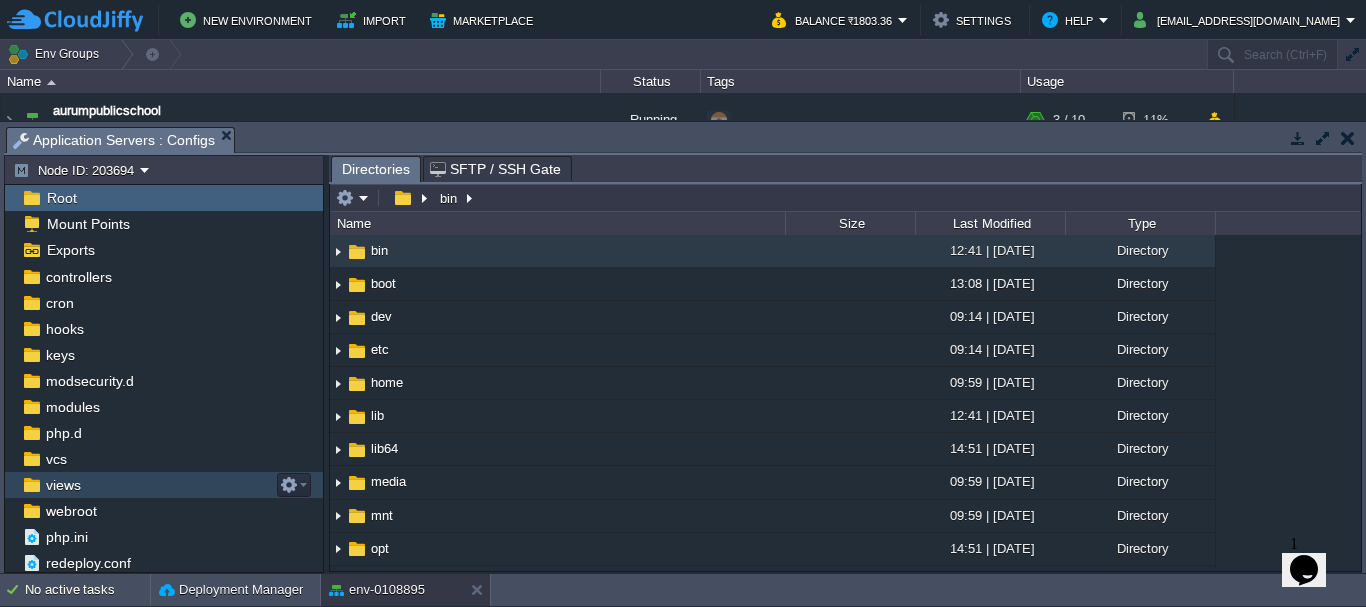 click on "views" at bounding box center (164, 485) 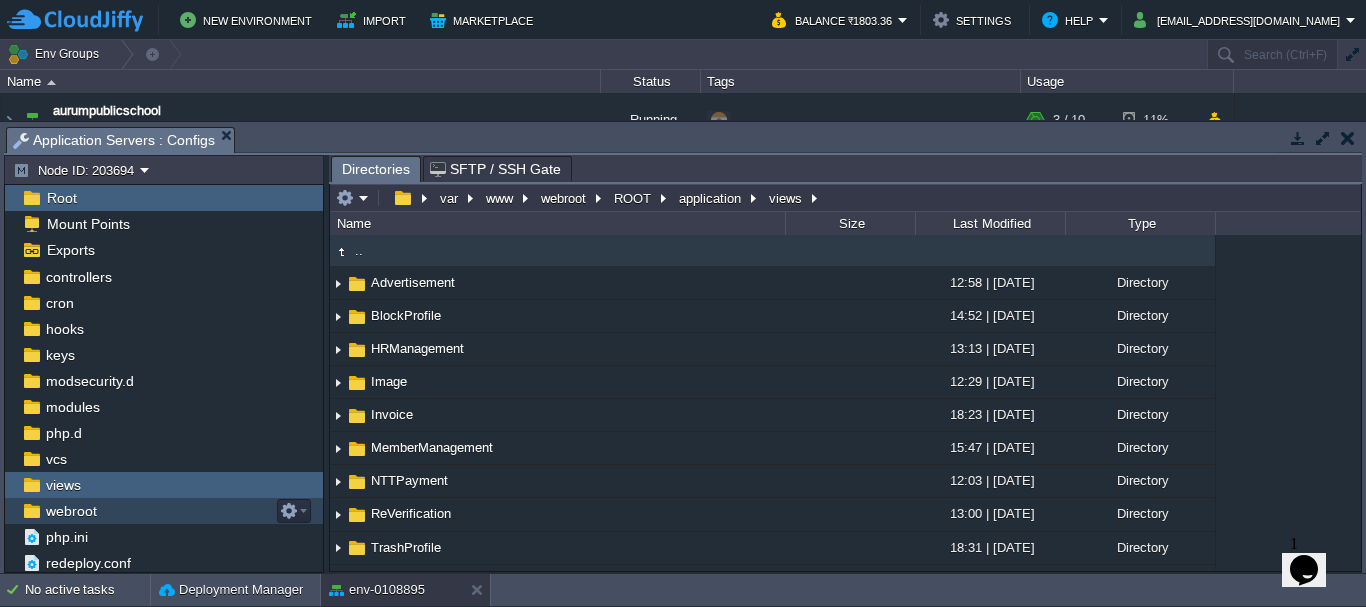 click on "webroot" at bounding box center [71, 511] 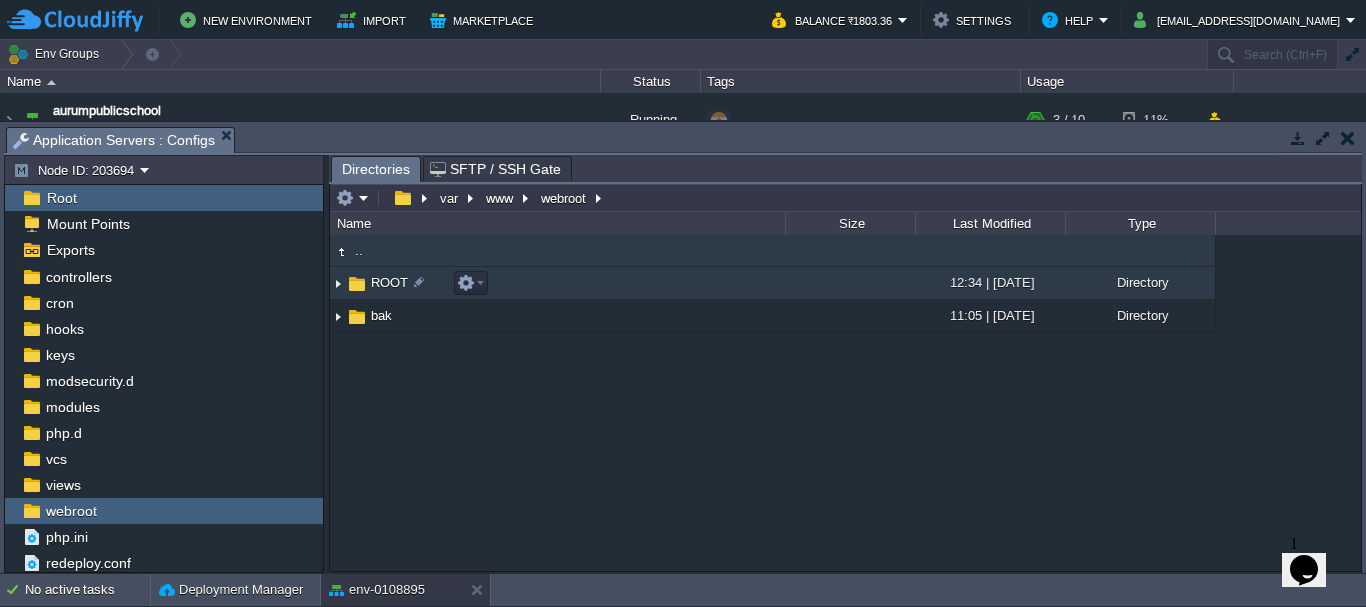 click on "ROOT" at bounding box center [389, 282] 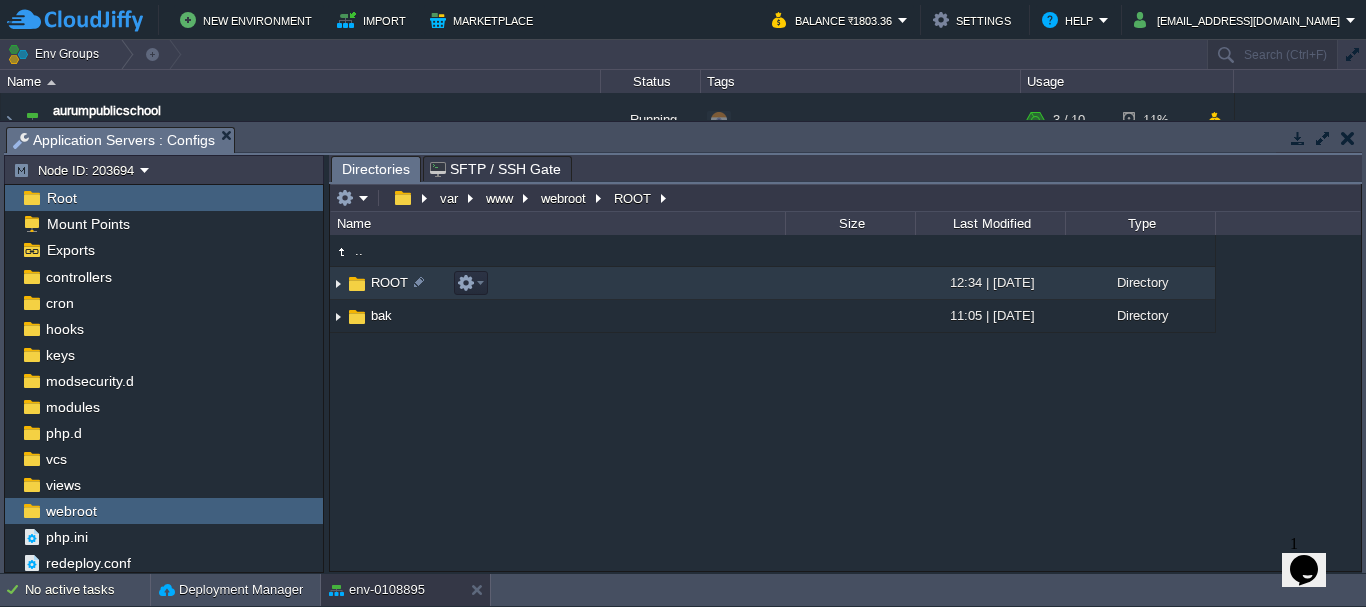 click on "ROOT" at bounding box center [389, 282] 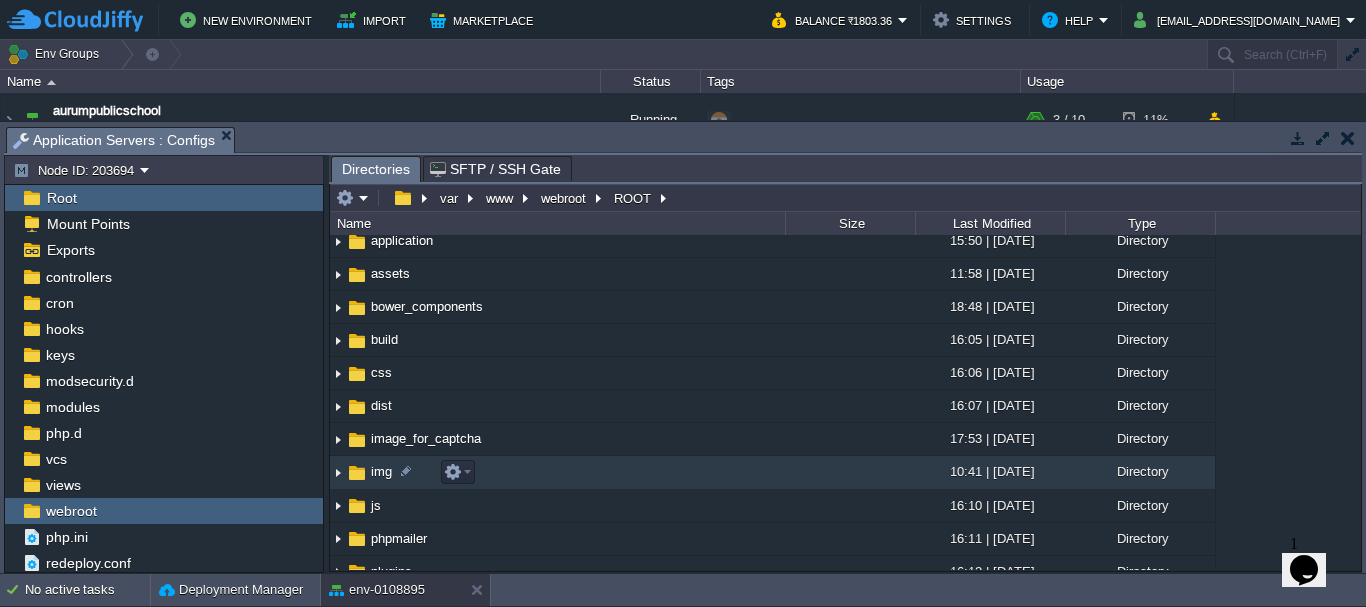 scroll, scrollTop: 0, scrollLeft: 0, axis: both 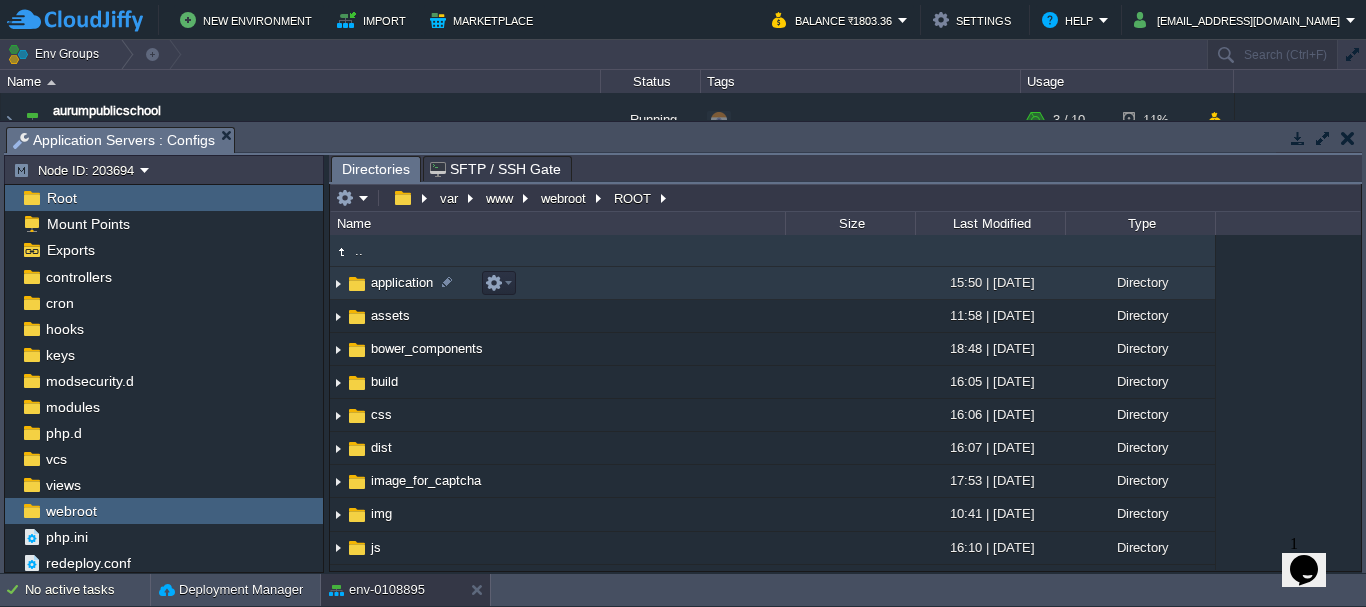 click on "application" at bounding box center [402, 282] 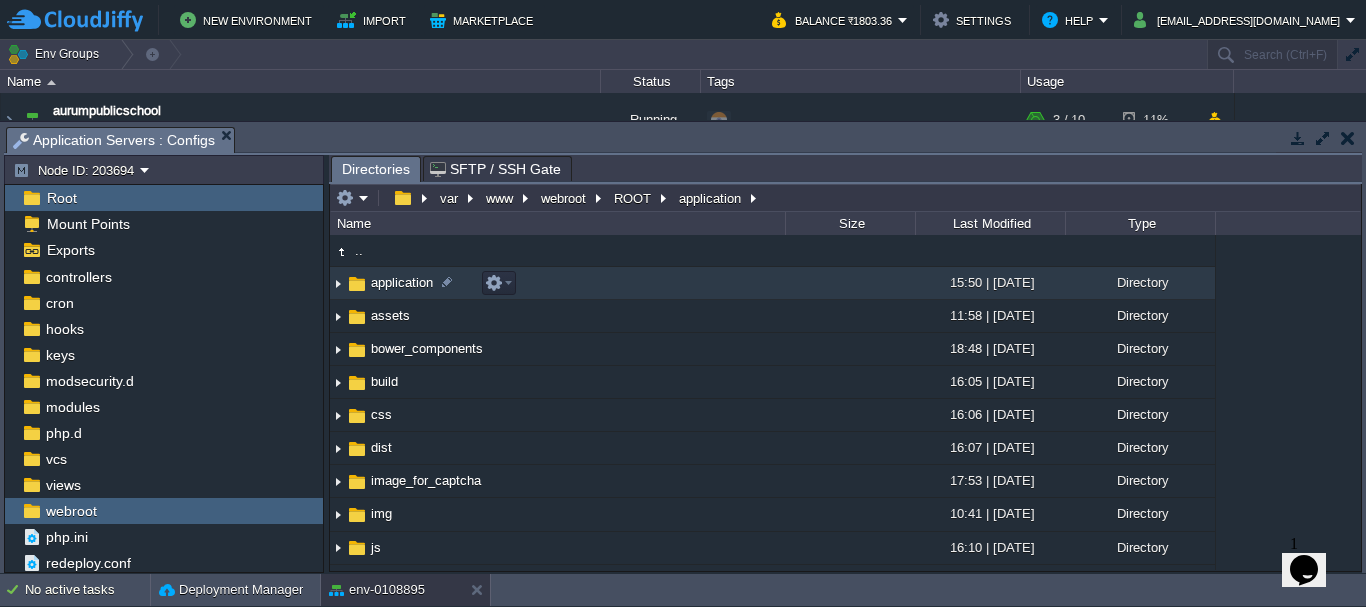 click on "application" at bounding box center (402, 282) 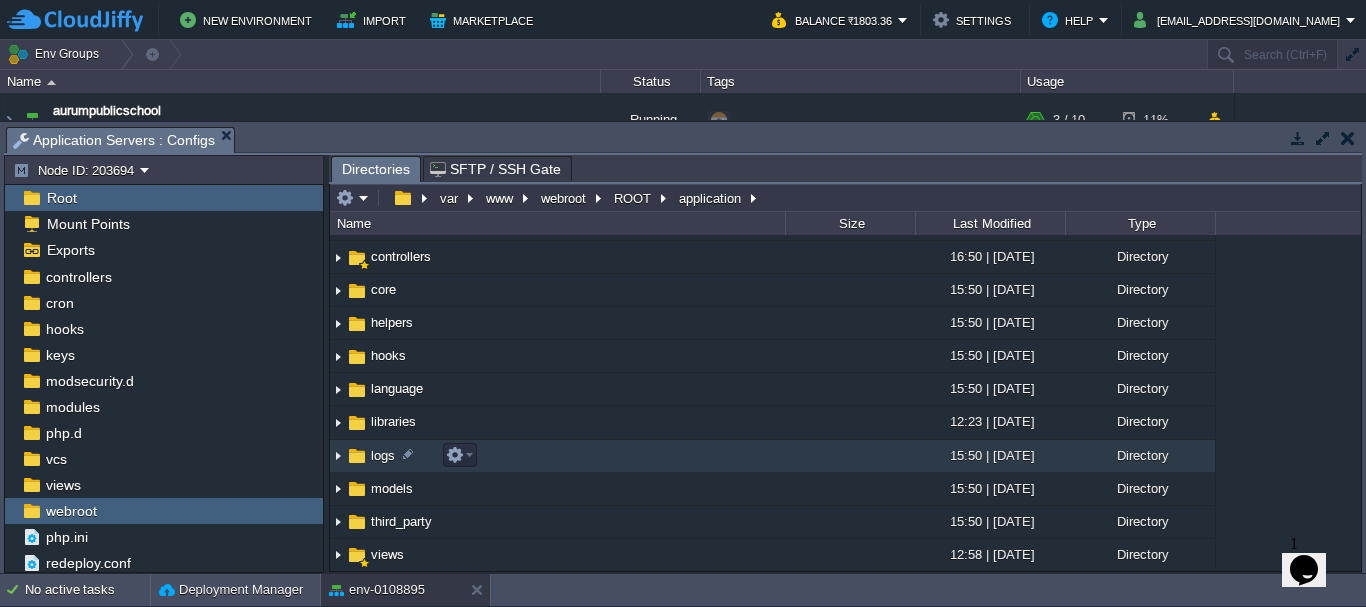 scroll, scrollTop: 156, scrollLeft: 0, axis: vertical 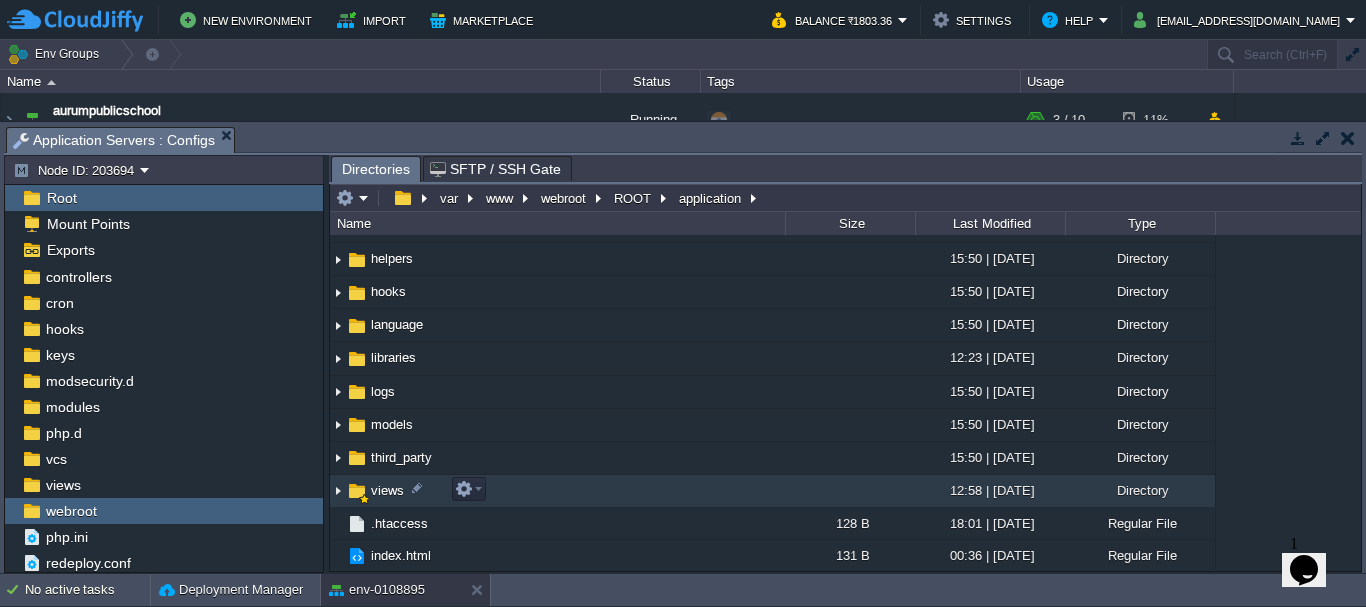 click at bounding box center (338, 491) 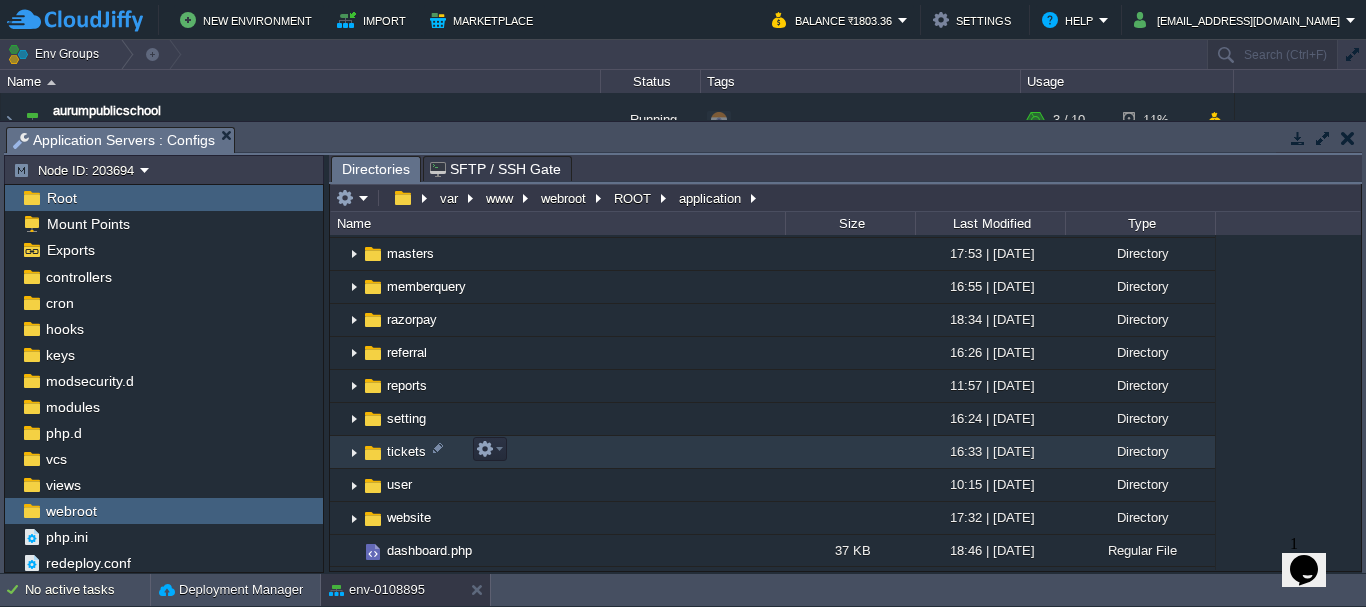 scroll, scrollTop: 956, scrollLeft: 0, axis: vertical 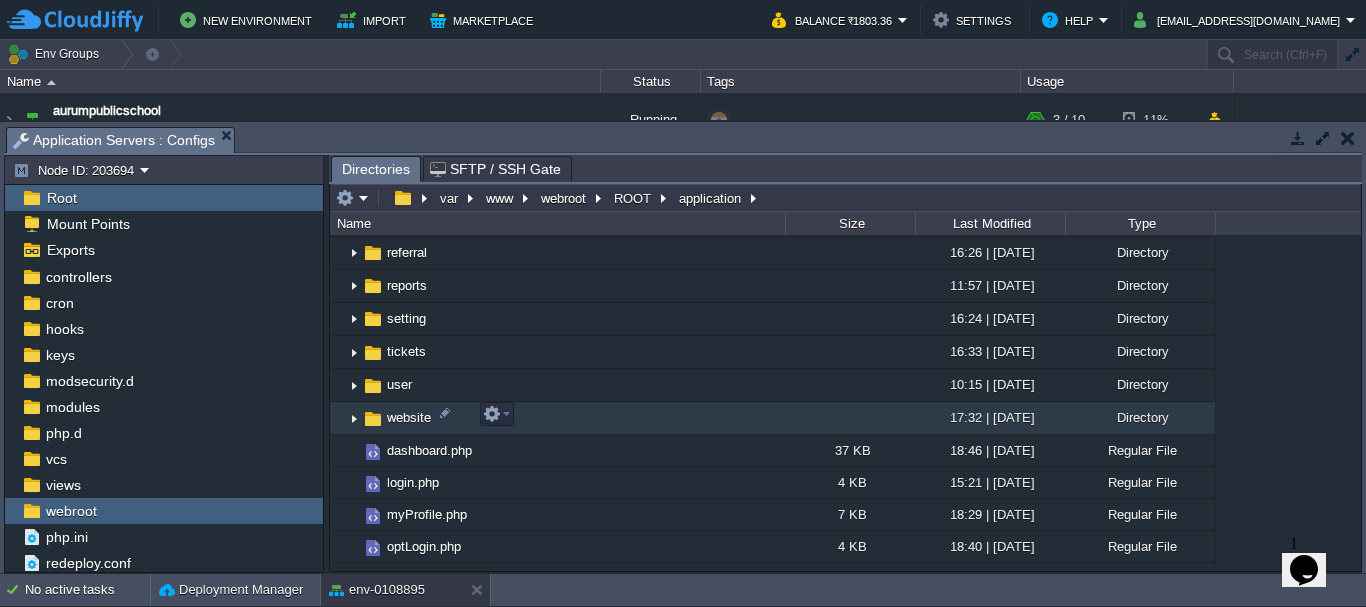 click at bounding box center (354, 418) 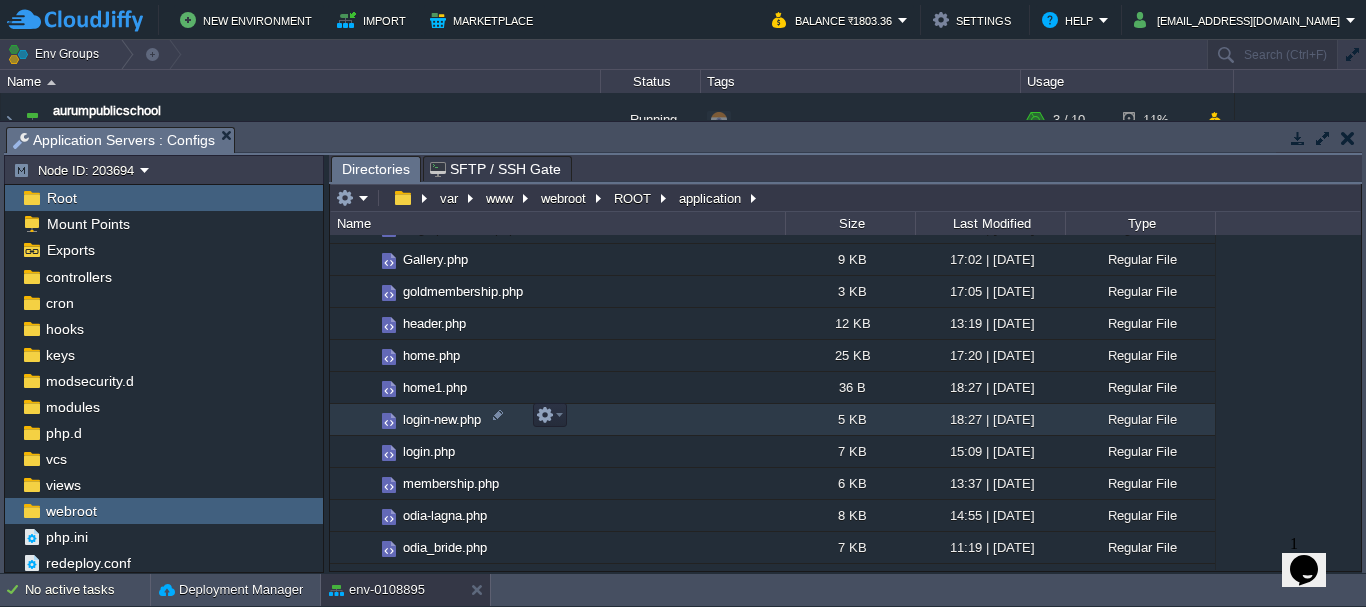 scroll, scrollTop: 1656, scrollLeft: 0, axis: vertical 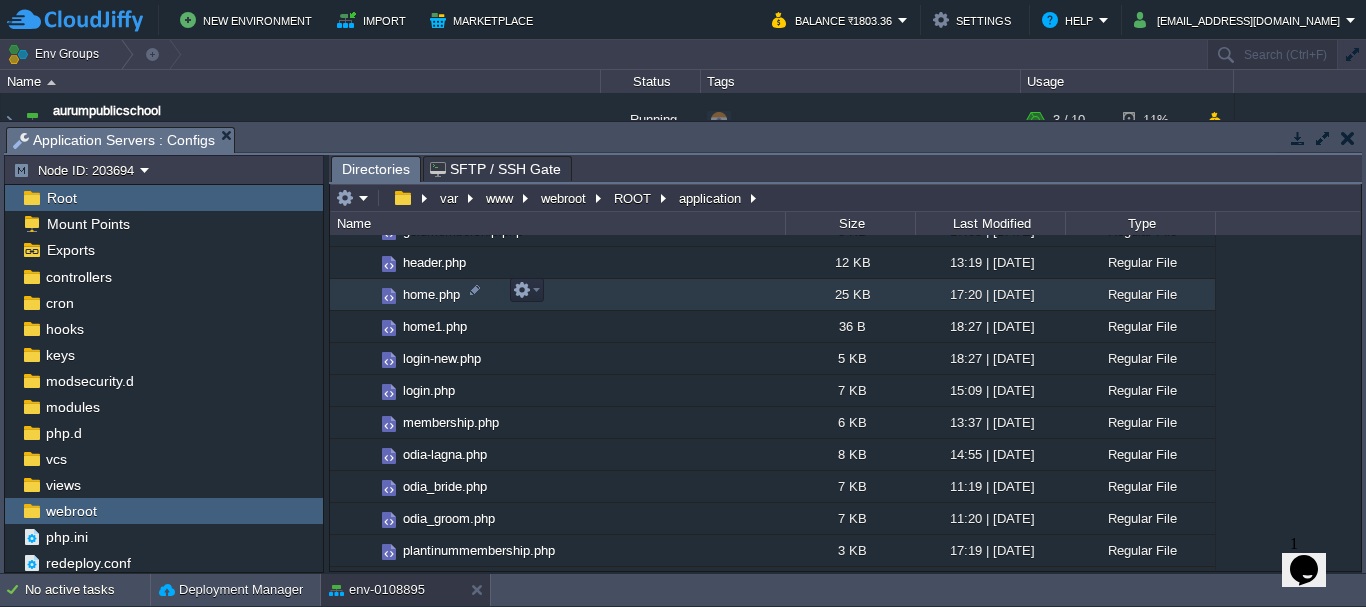 click on "home.php" at bounding box center [431, 294] 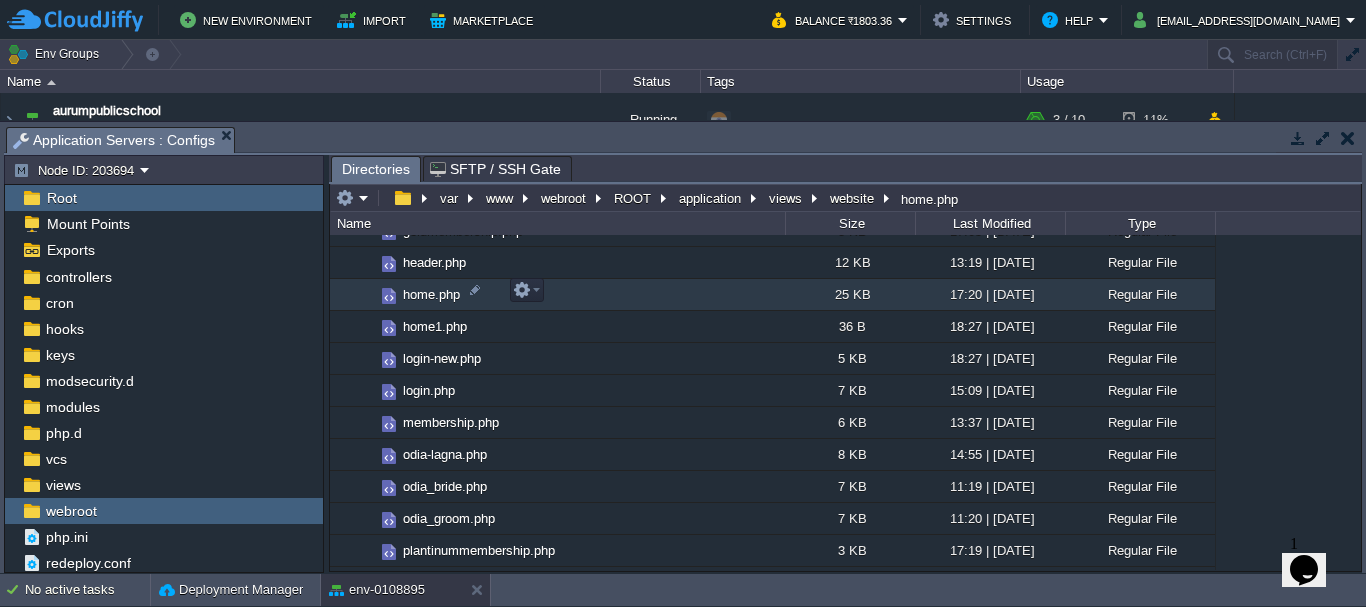 click on "home.php" at bounding box center (431, 294) 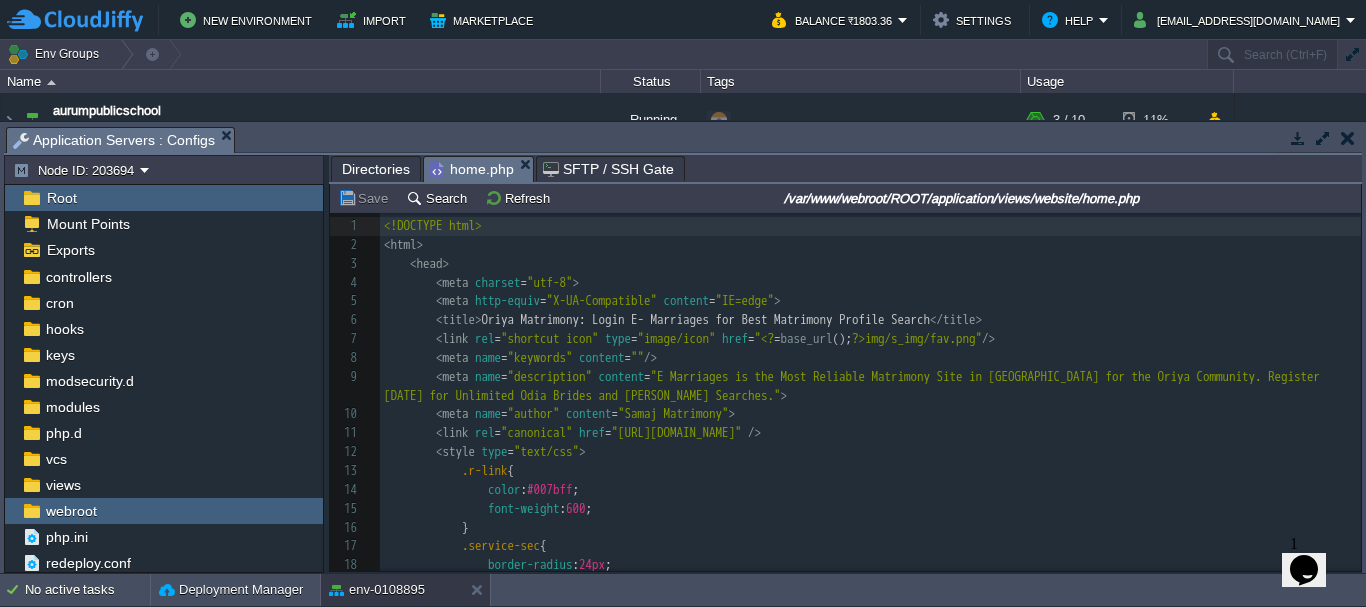 scroll, scrollTop: 7, scrollLeft: 0, axis: vertical 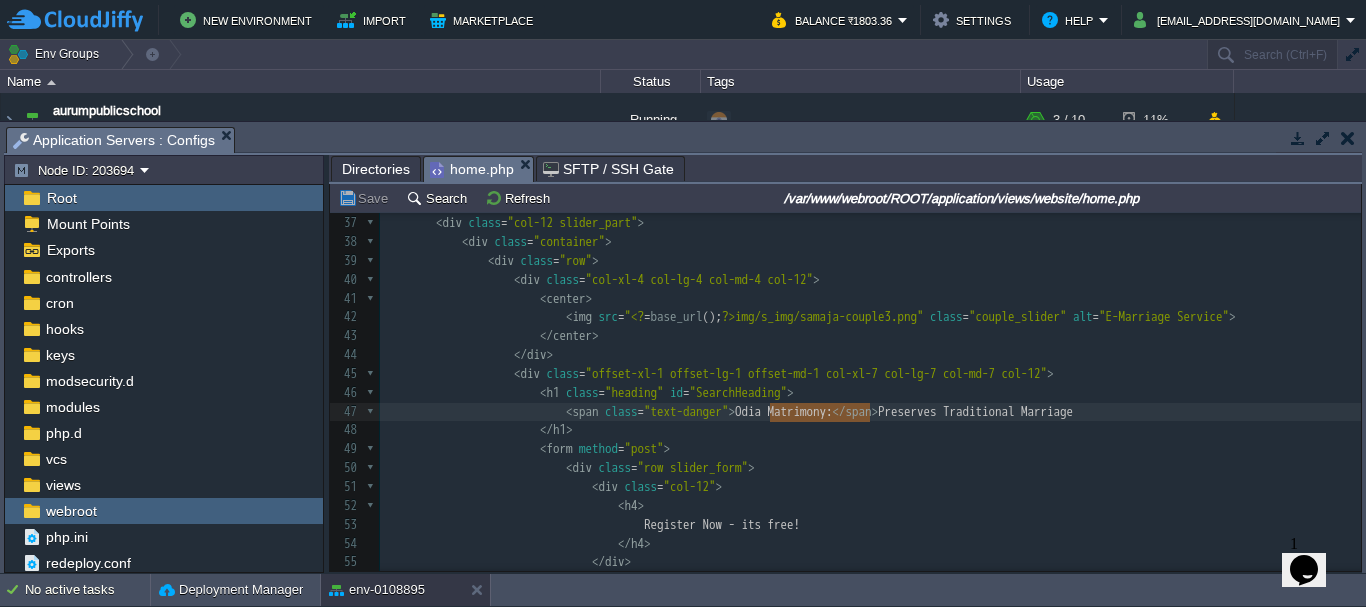 type on "Odia Matrimony:" 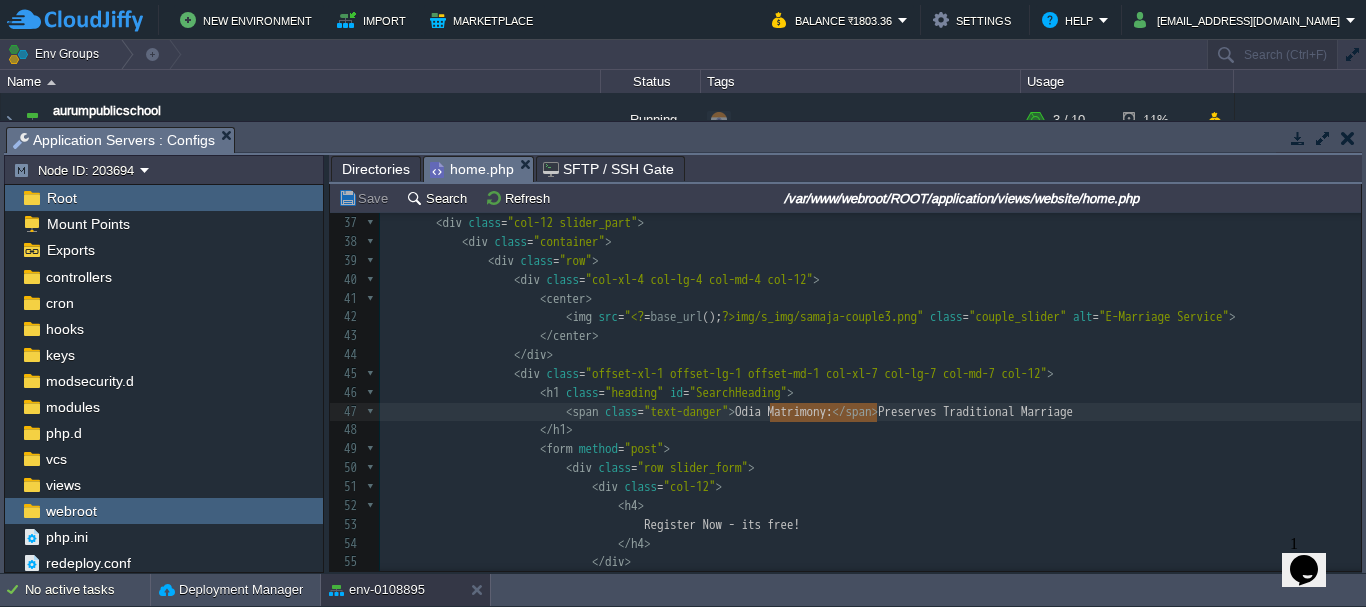 drag, startPoint x: 772, startPoint y: 414, endPoint x: 874, endPoint y: 416, distance: 102.01961 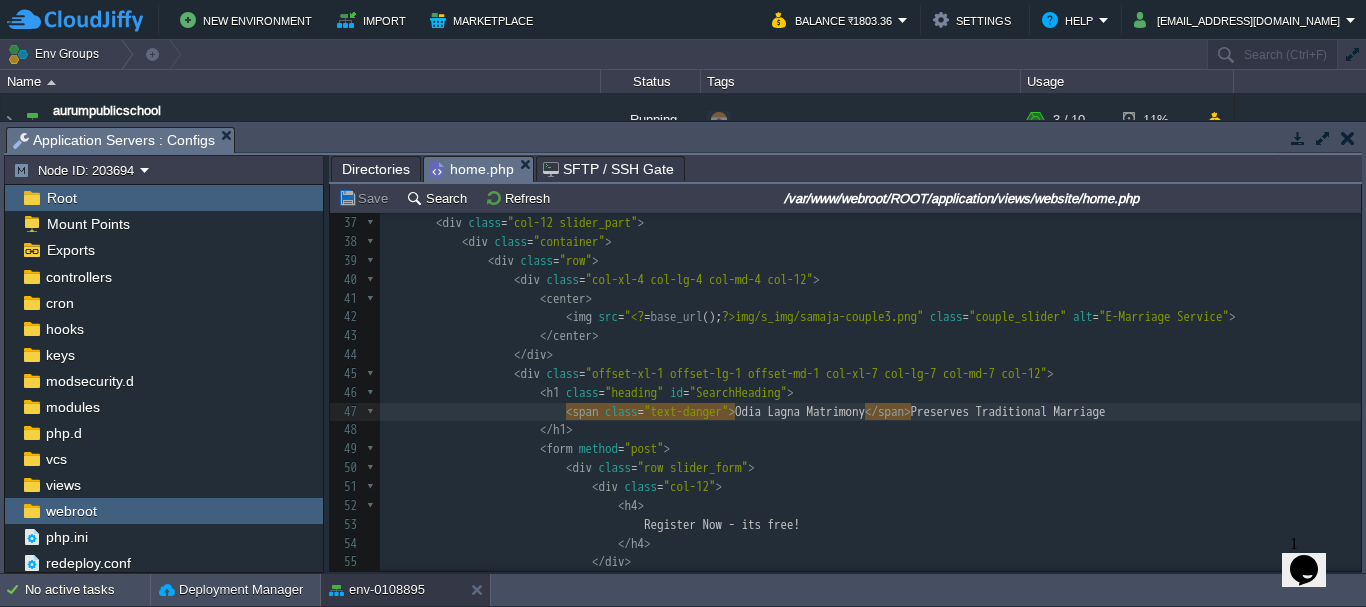 scroll, scrollTop: 1100, scrollLeft: 0, axis: vertical 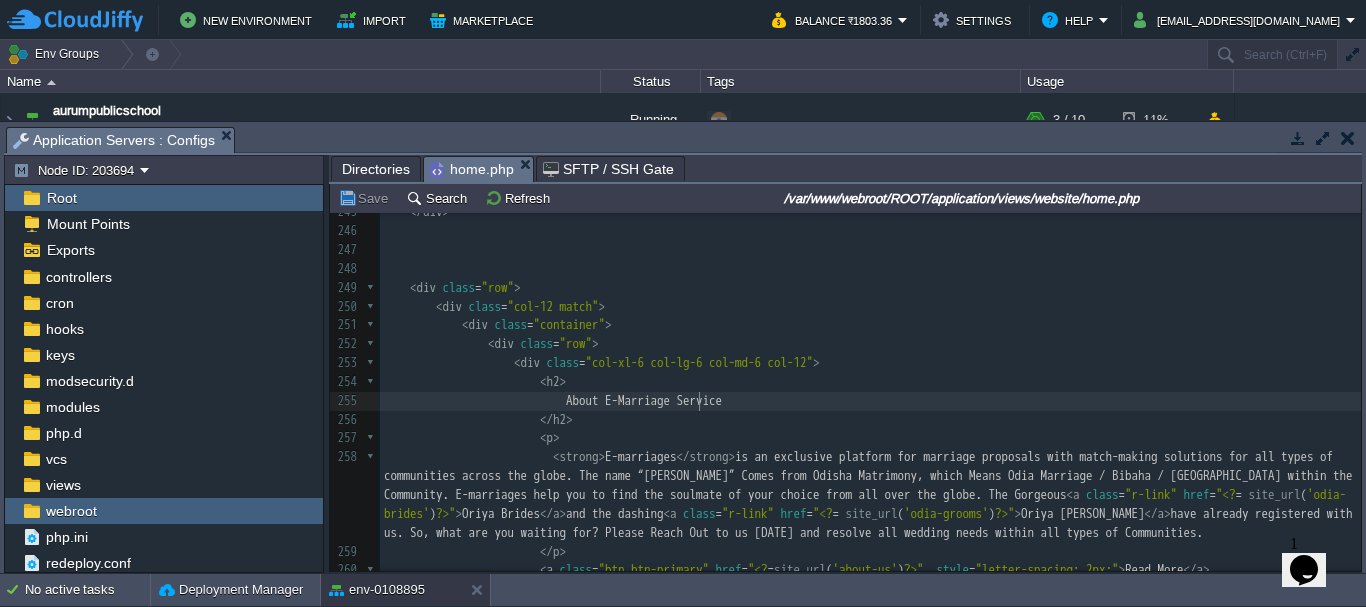 click on "About E-Marriage Service" at bounding box center (553, 400) 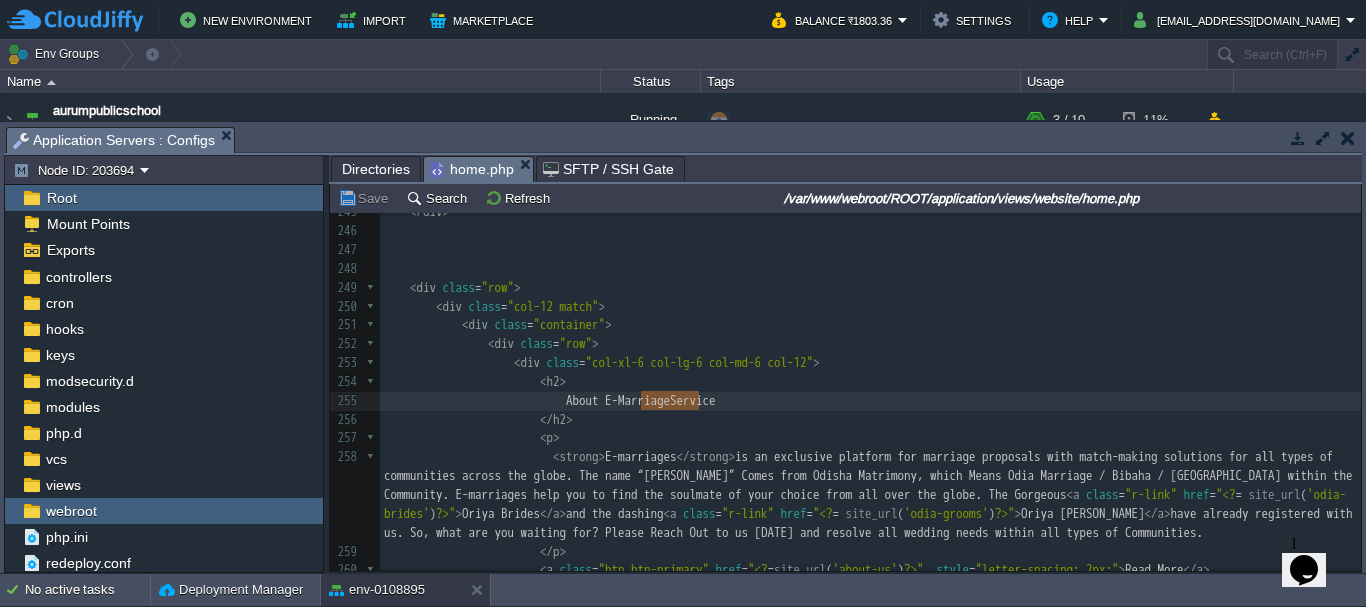 type on "E-Marriage" 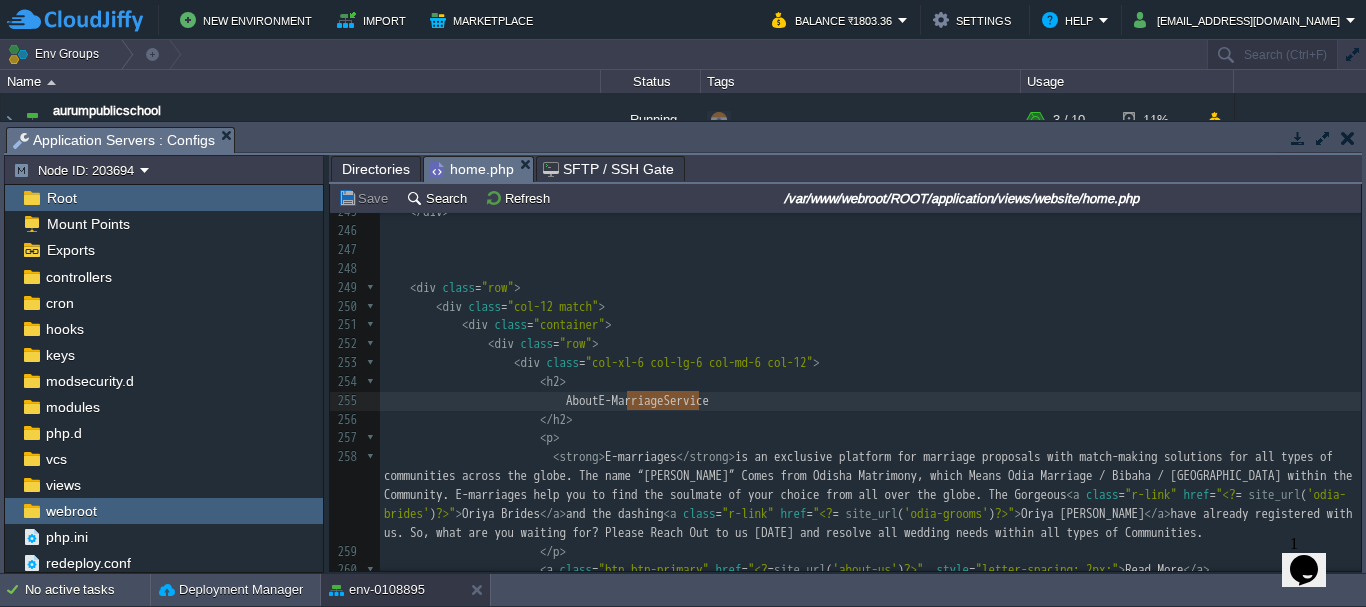 drag, startPoint x: 700, startPoint y: 401, endPoint x: 629, endPoint y: 399, distance: 71.02816 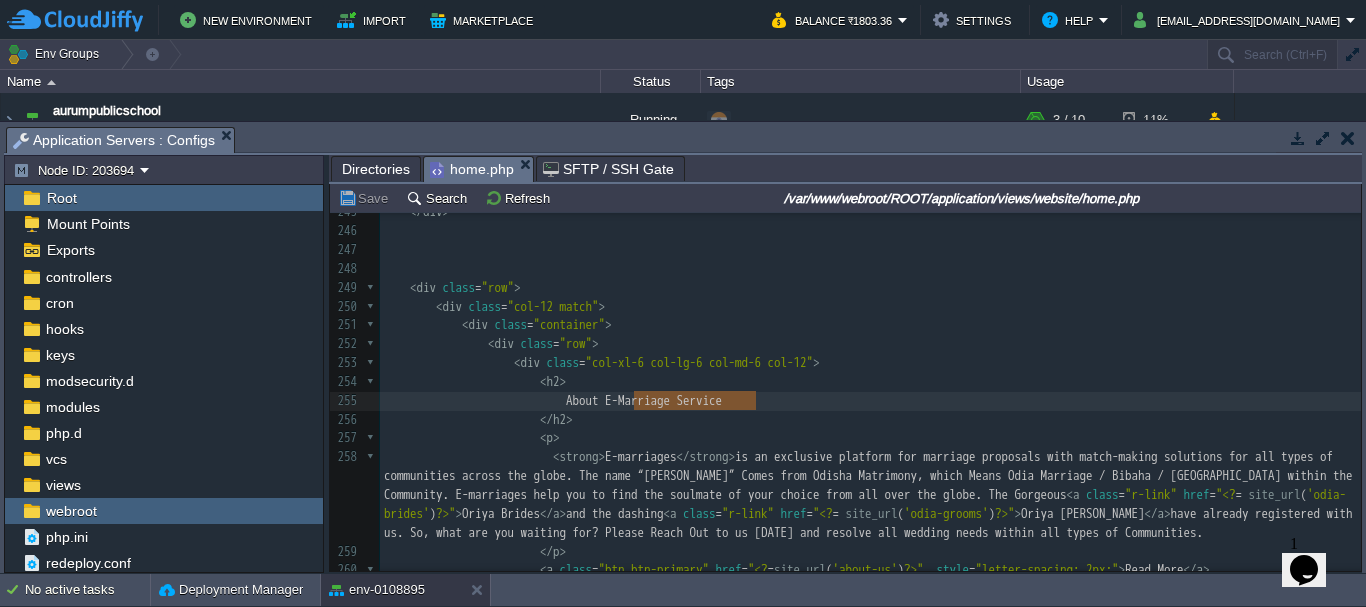 type on "E-Marriage Service" 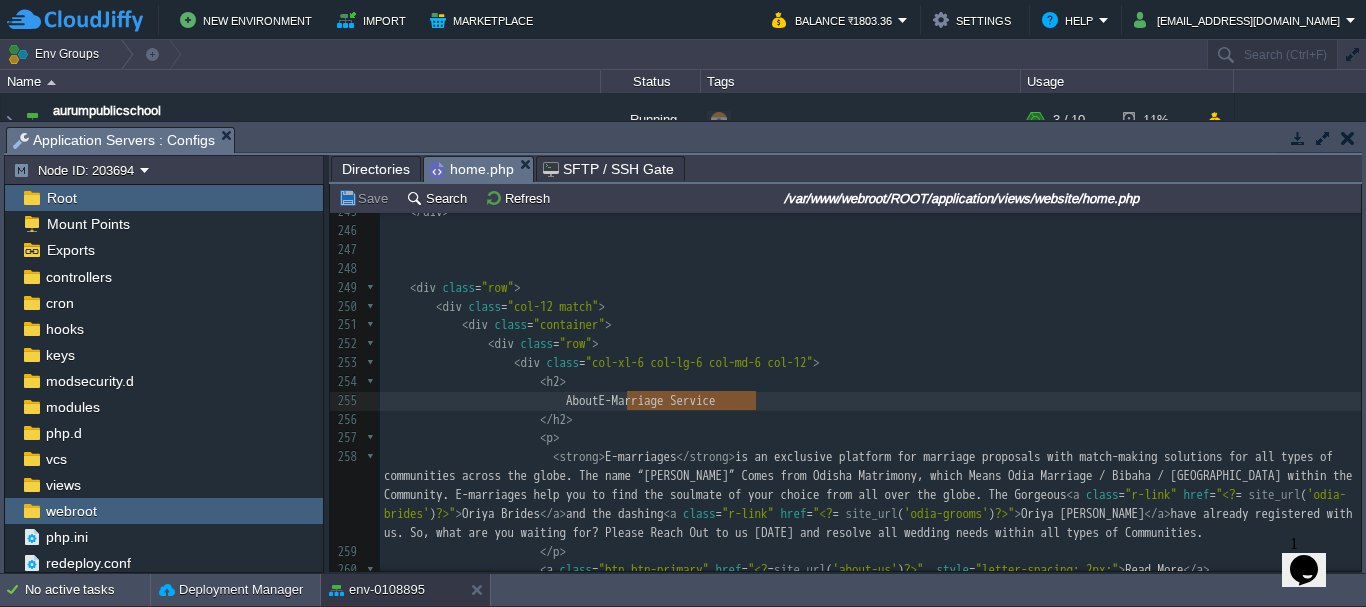 drag, startPoint x: 759, startPoint y: 400, endPoint x: 630, endPoint y: 405, distance: 129.09686 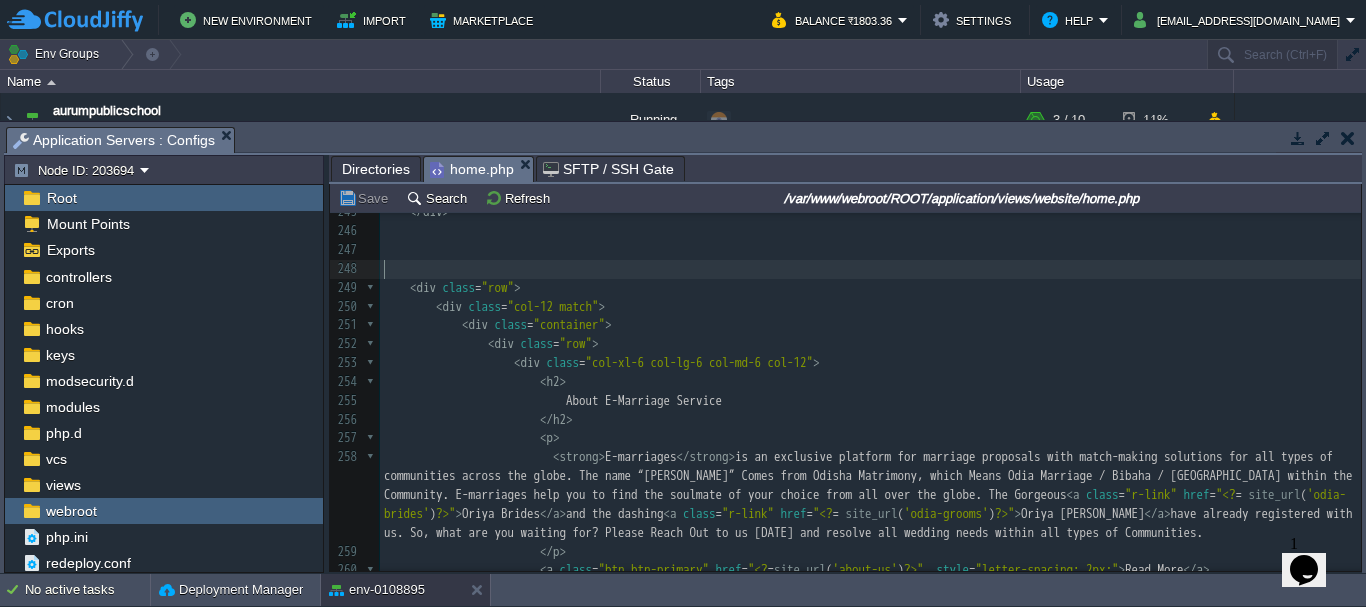 click on "​" at bounding box center (870, 269) 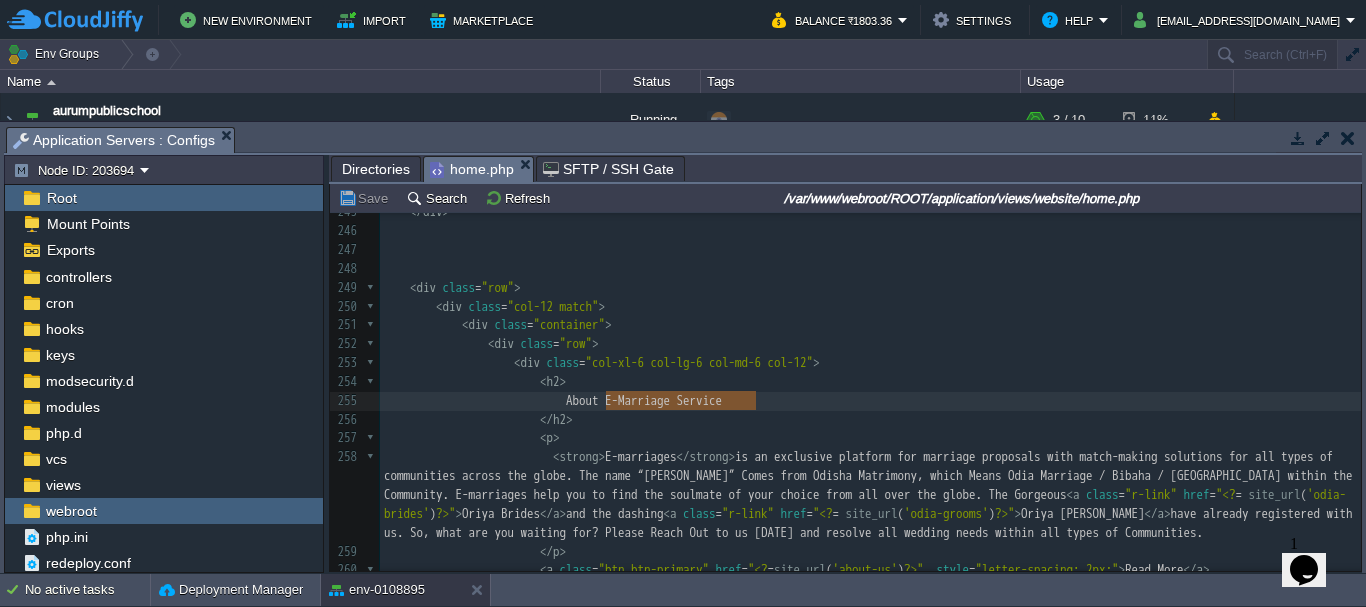 type on "E-Marriage Service" 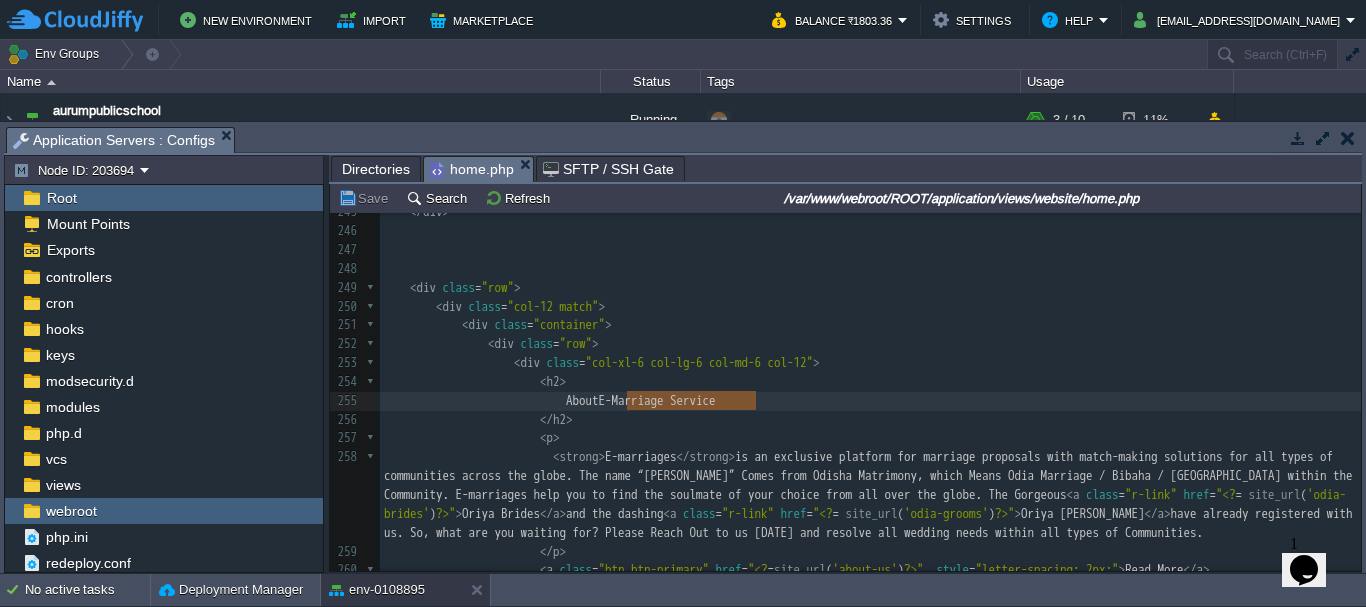 drag, startPoint x: 759, startPoint y: 401, endPoint x: 629, endPoint y: 402, distance: 130.00385 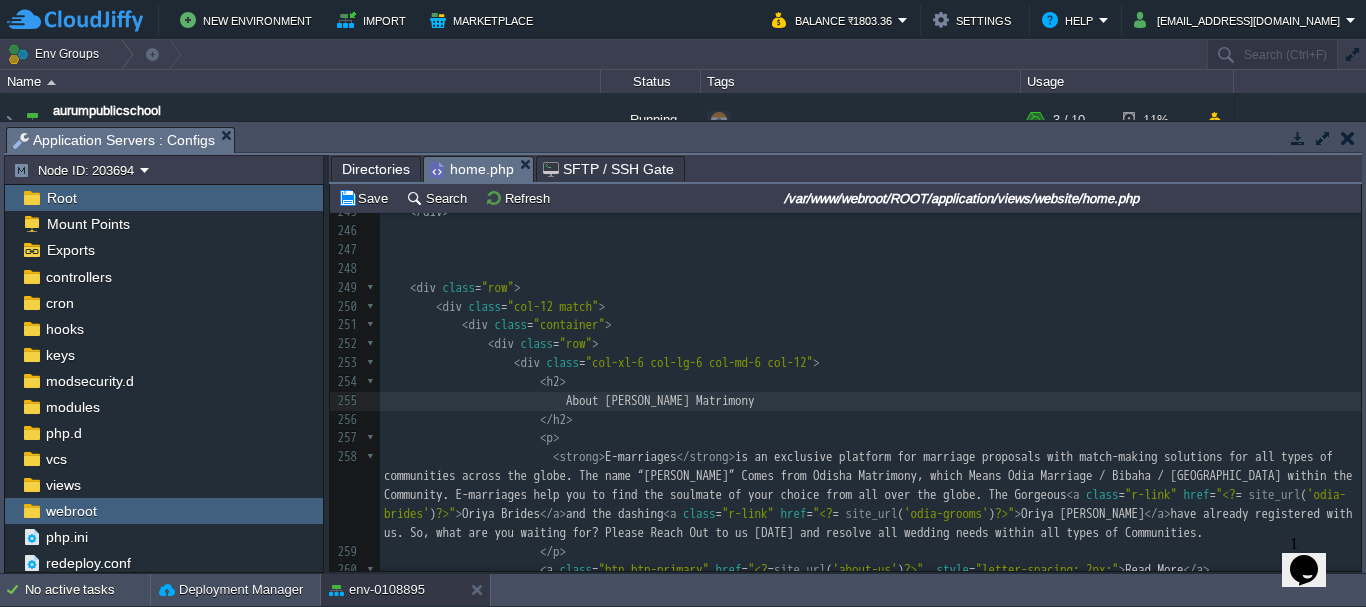 scroll, scrollTop: 4874, scrollLeft: 0, axis: vertical 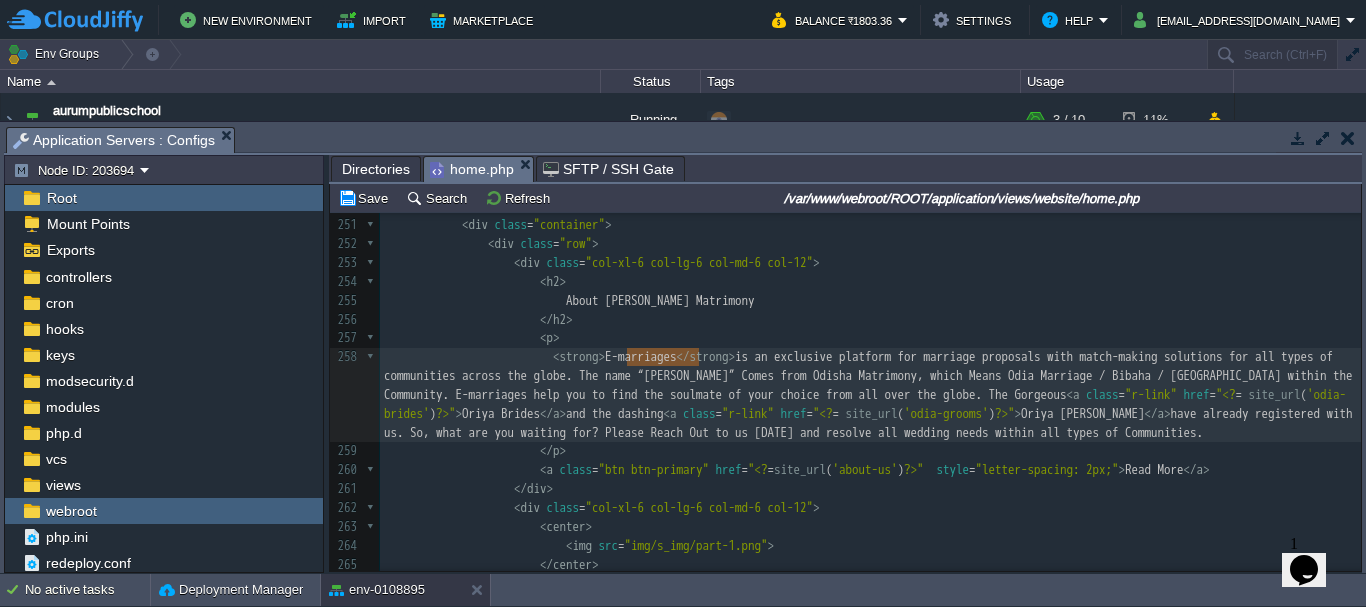 type on "E-marriages" 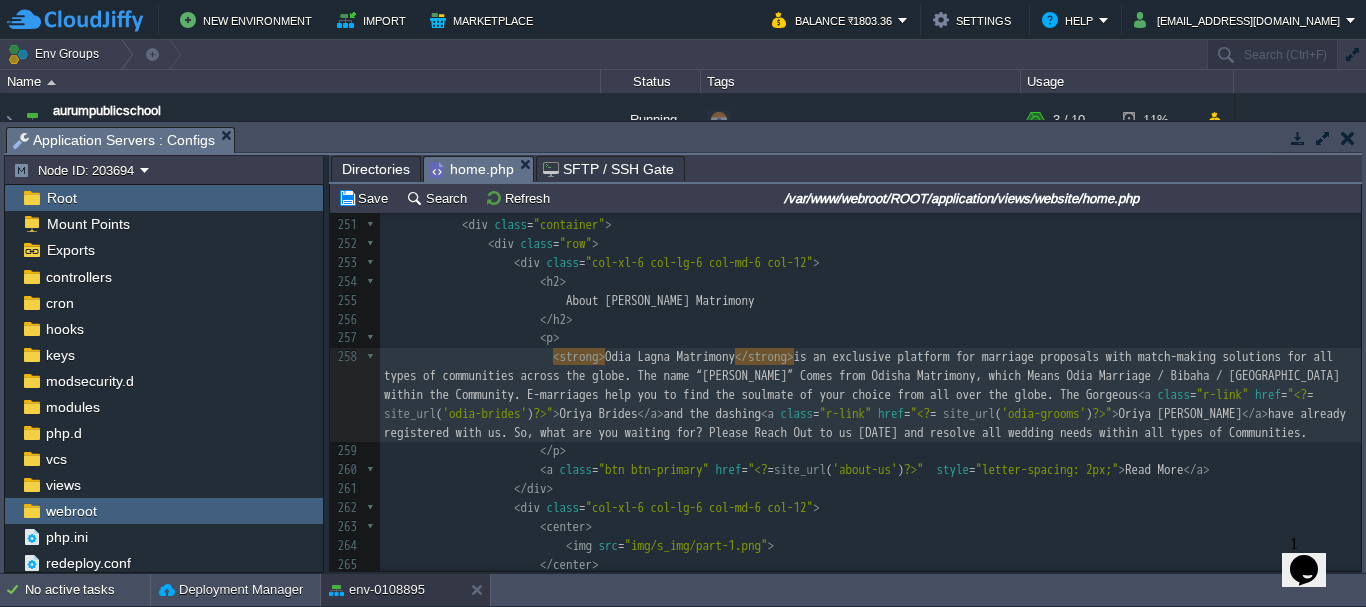 scroll, scrollTop: 5089, scrollLeft: 0, axis: vertical 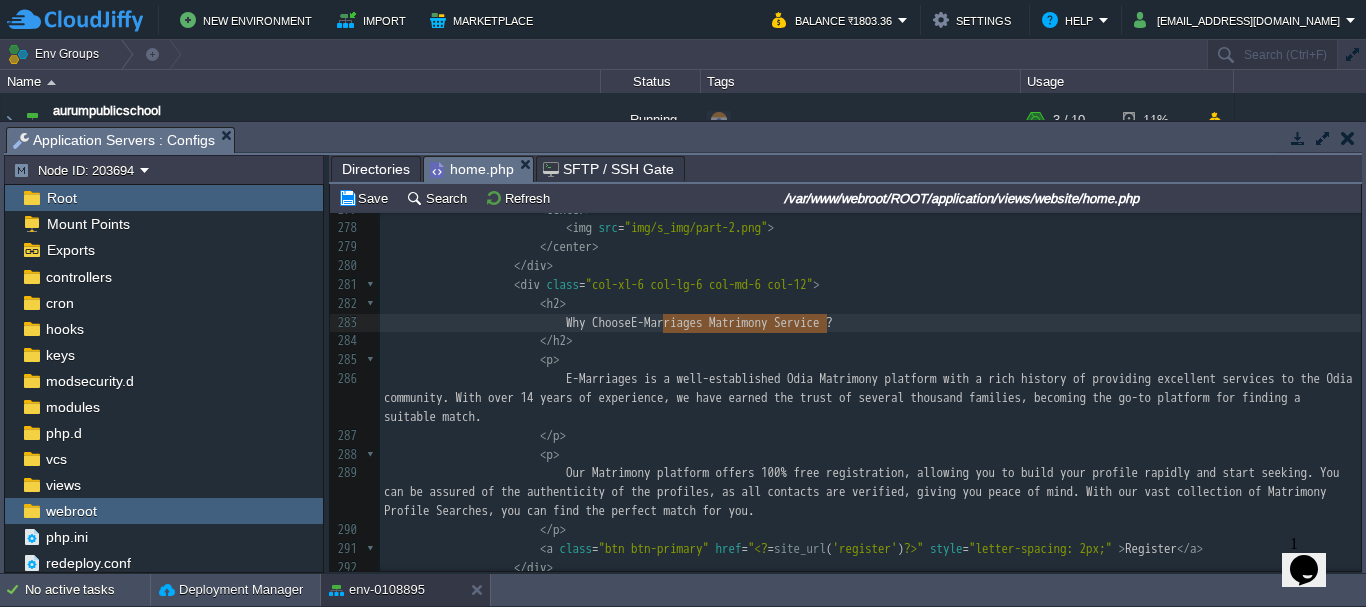 type on "E-Marriages Matrimony" 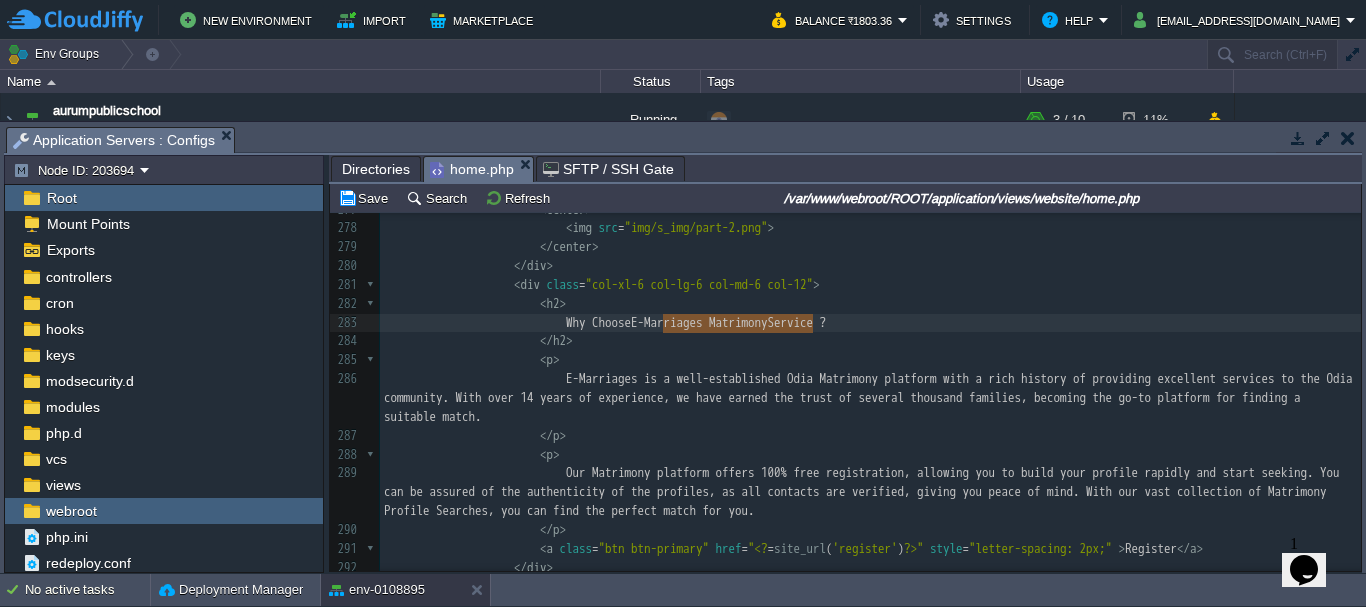 drag, startPoint x: 661, startPoint y: 324, endPoint x: 822, endPoint y: 329, distance: 161.07762 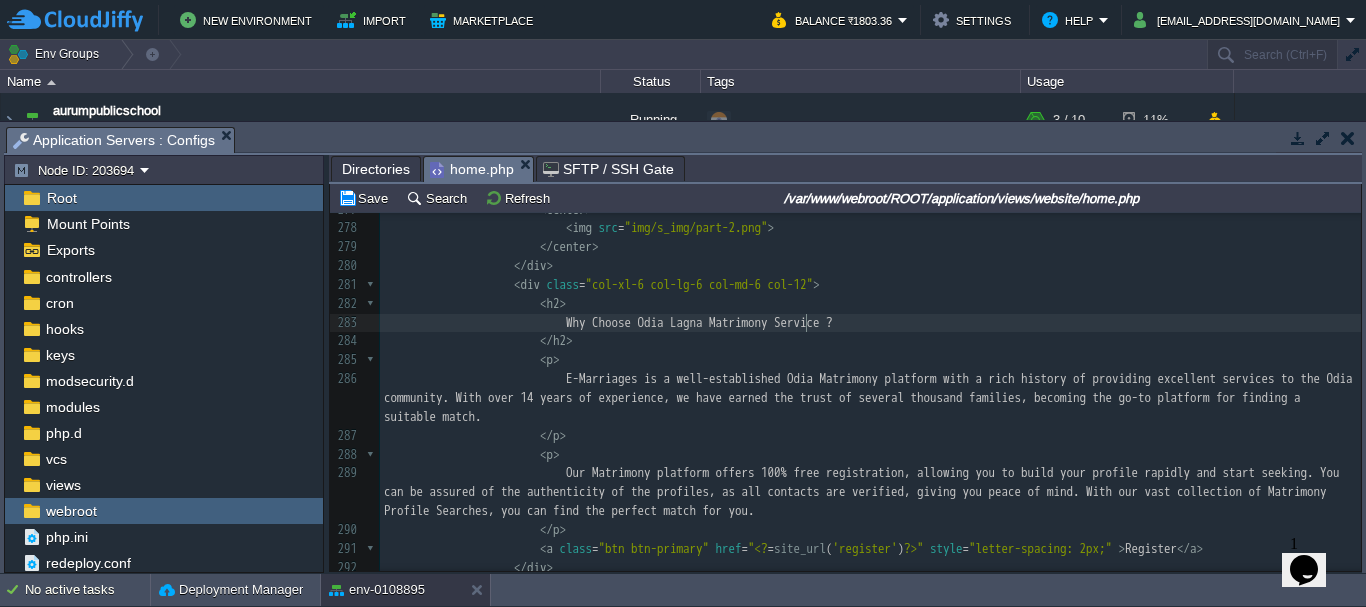 scroll, scrollTop: 5555, scrollLeft: 0, axis: vertical 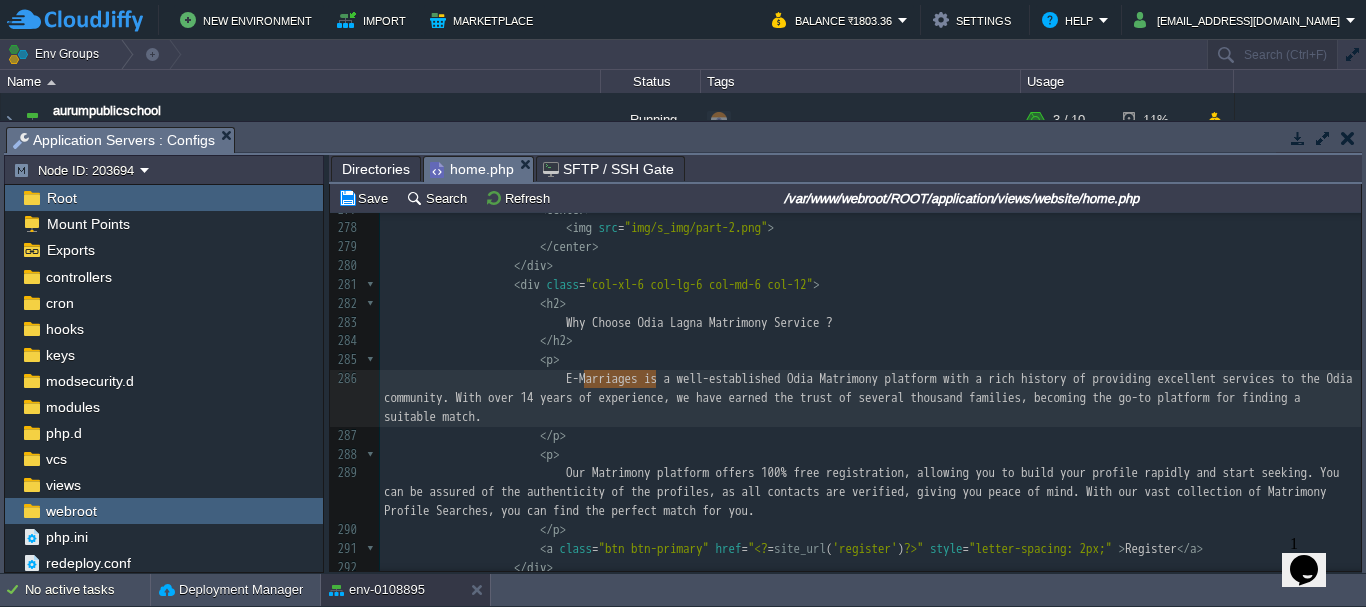 type on "E-Marriages" 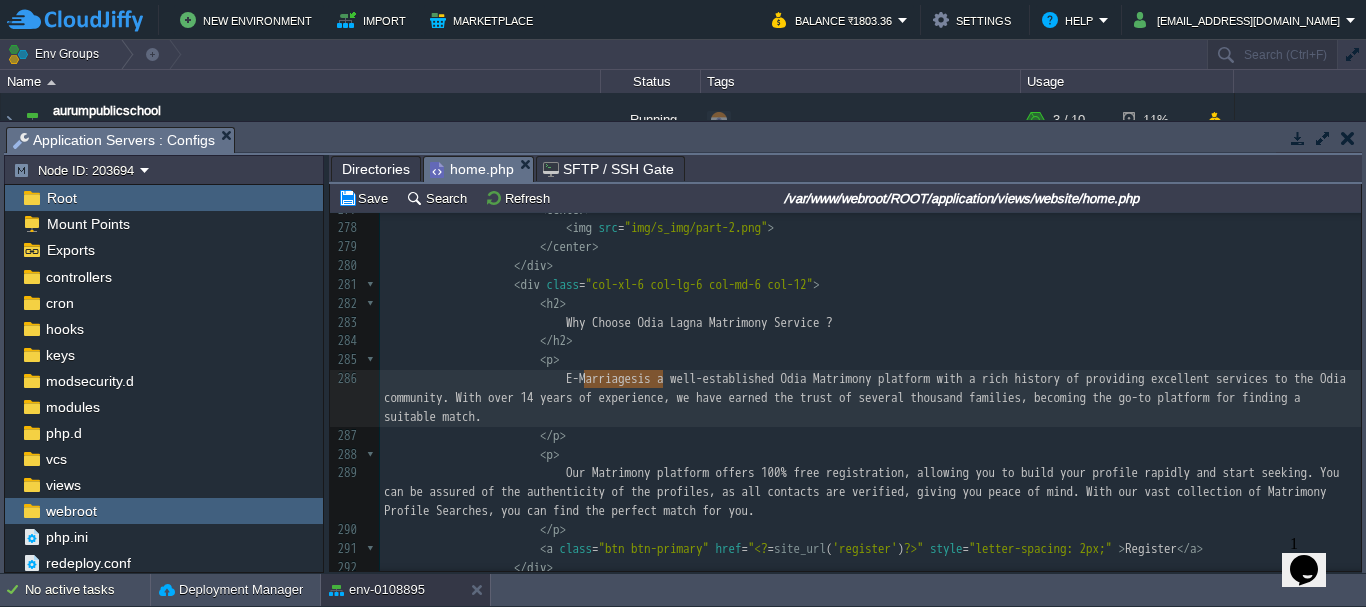 drag, startPoint x: 579, startPoint y: 378, endPoint x: 664, endPoint y: 378, distance: 85 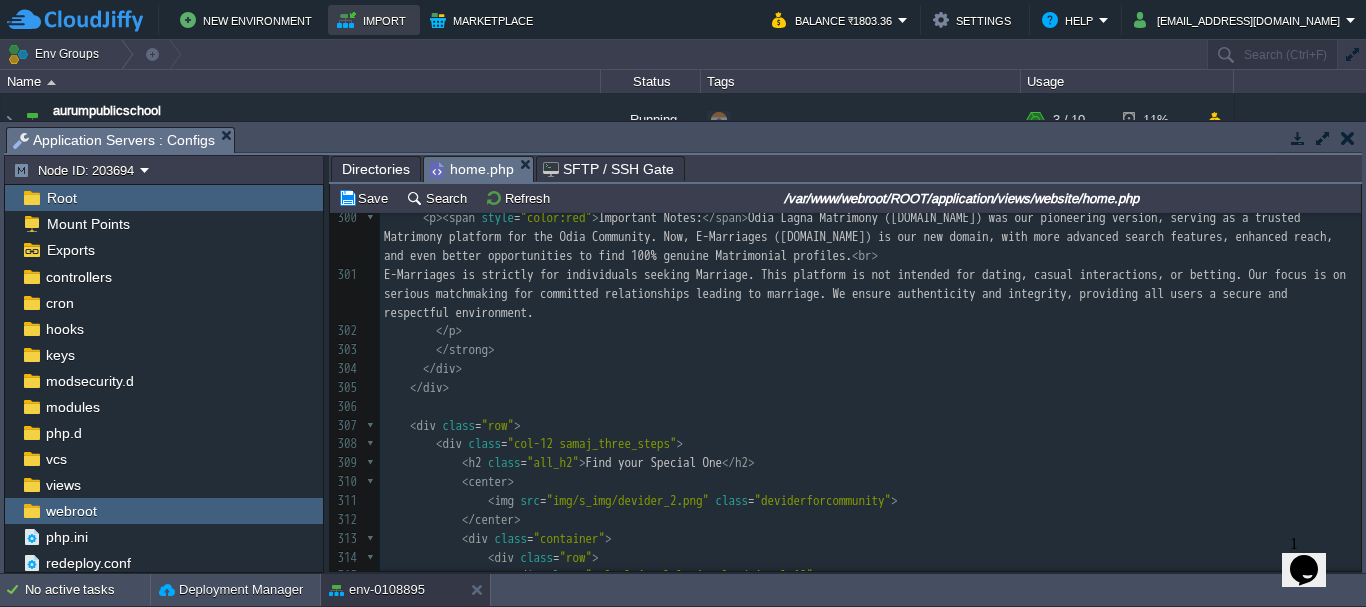 type 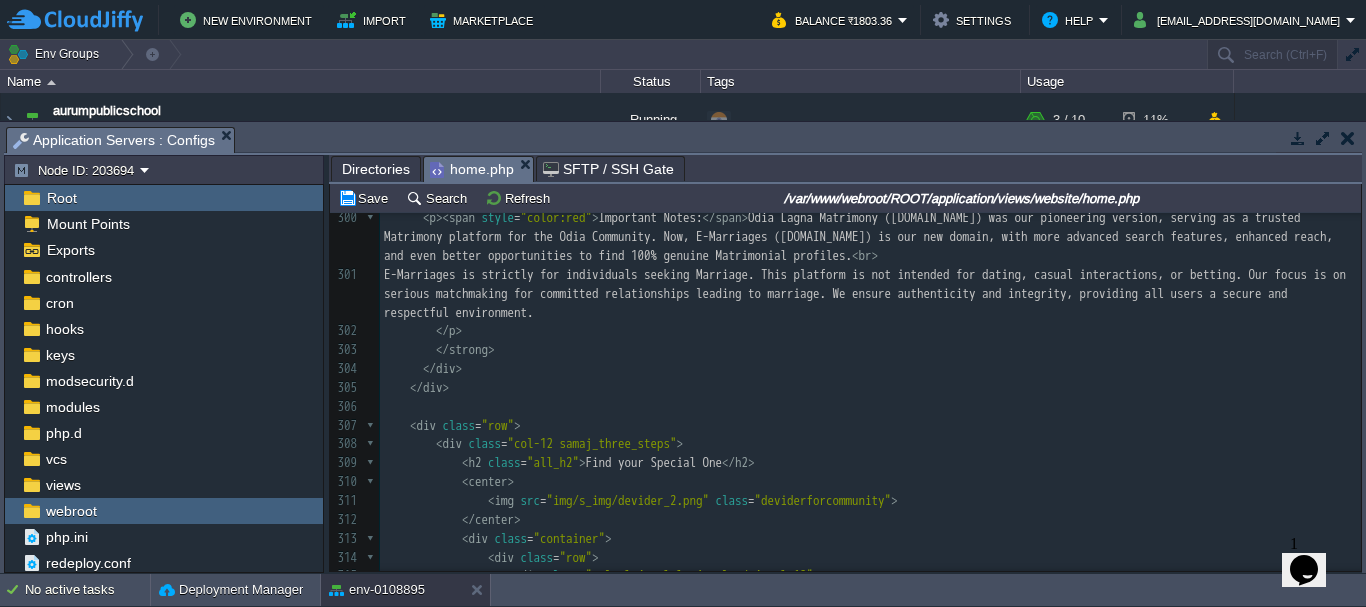 click at bounding box center [870, 407] 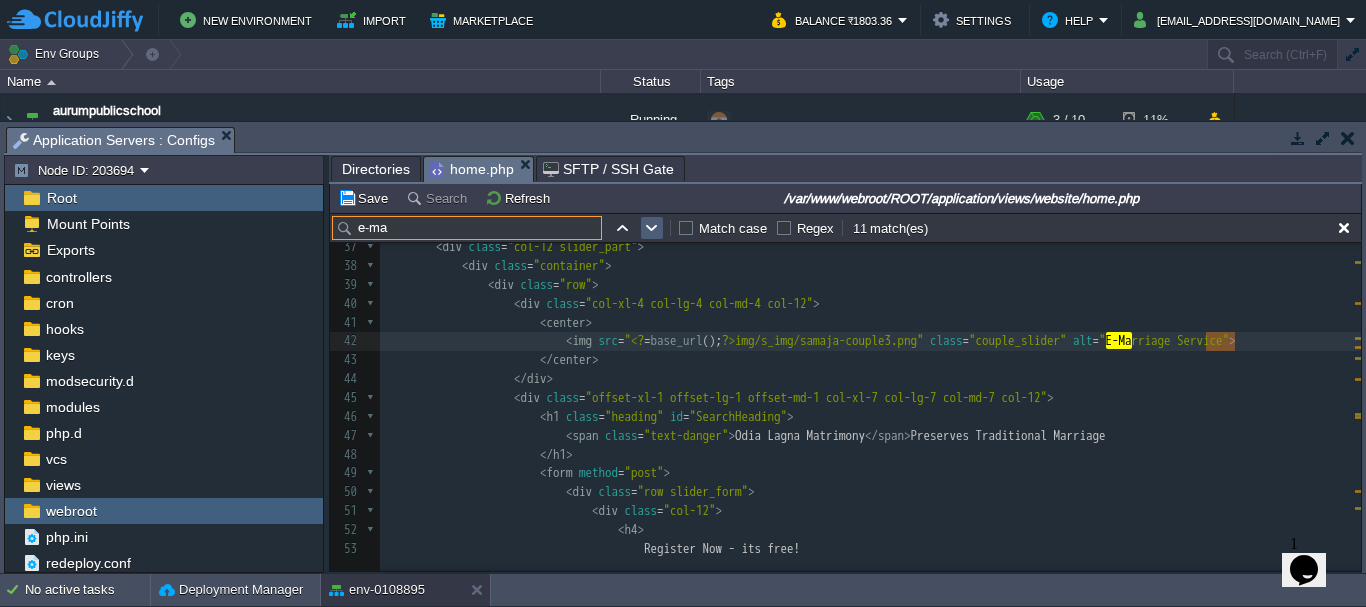 type on "e-ma" 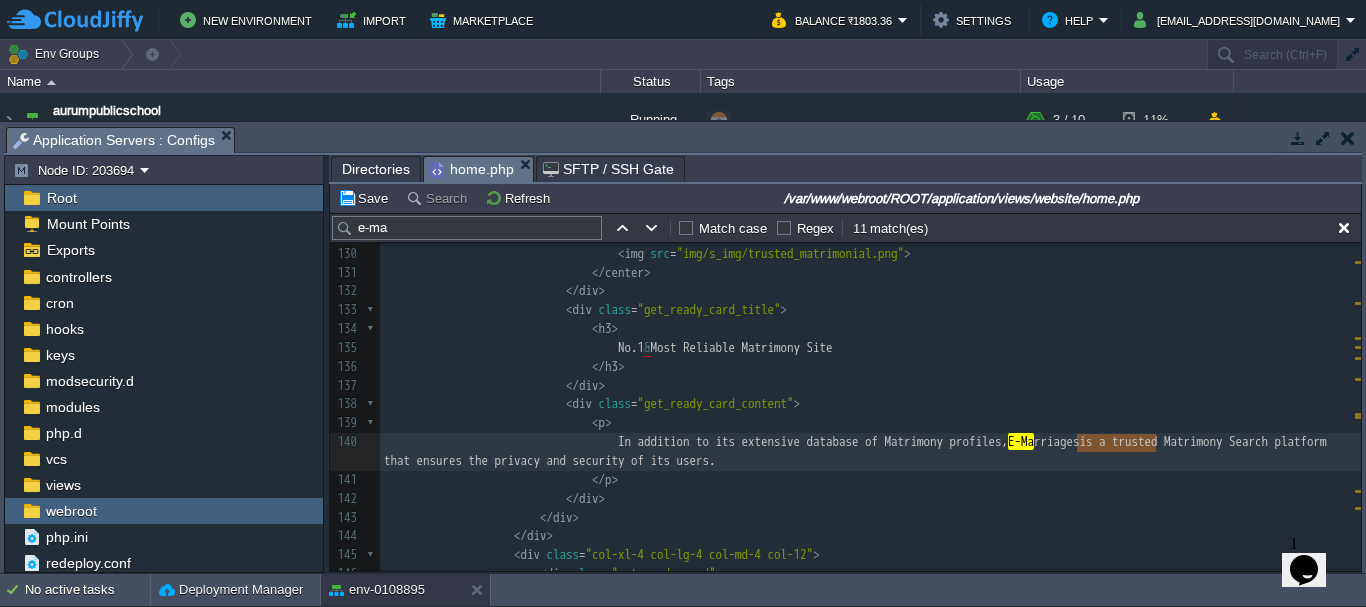 drag, startPoint x: 1154, startPoint y: 444, endPoint x: 1080, endPoint y: 441, distance: 74.06078 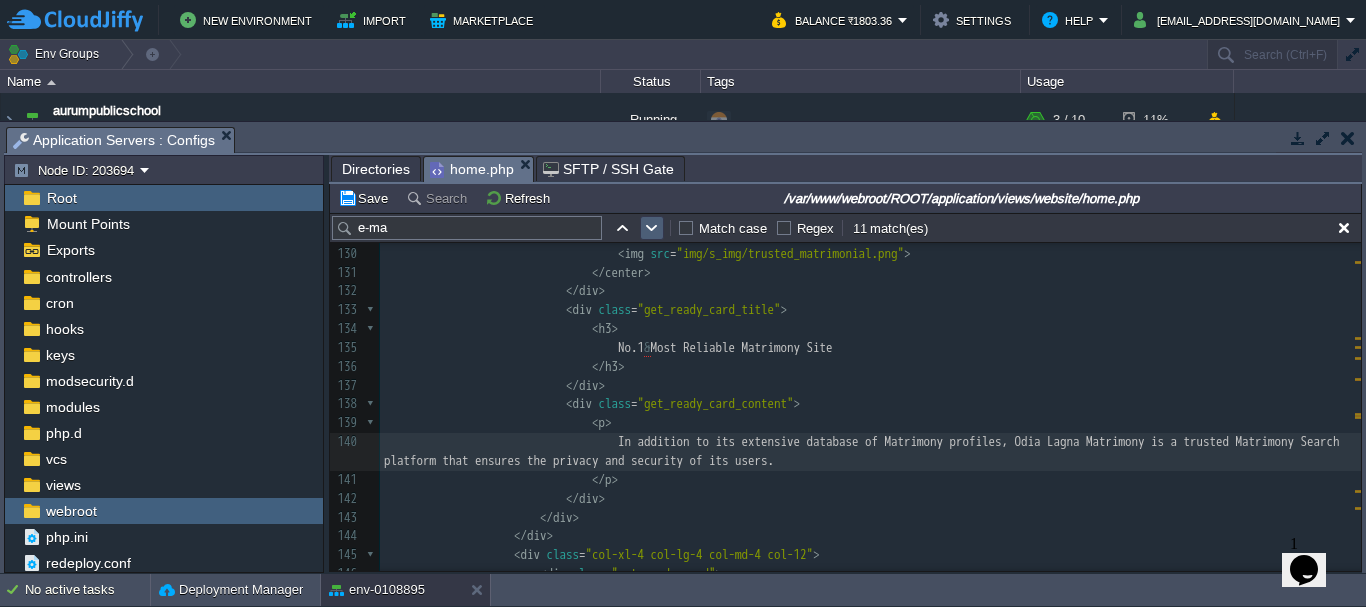 click at bounding box center (652, 228) 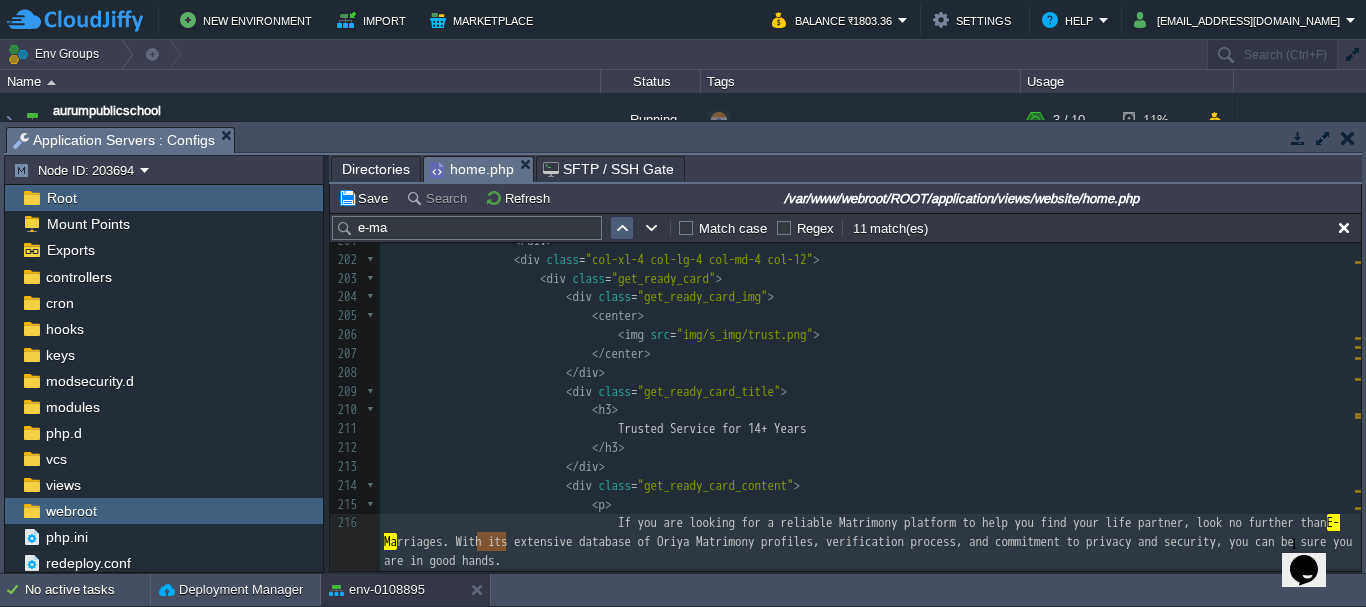 click at bounding box center [622, 228] 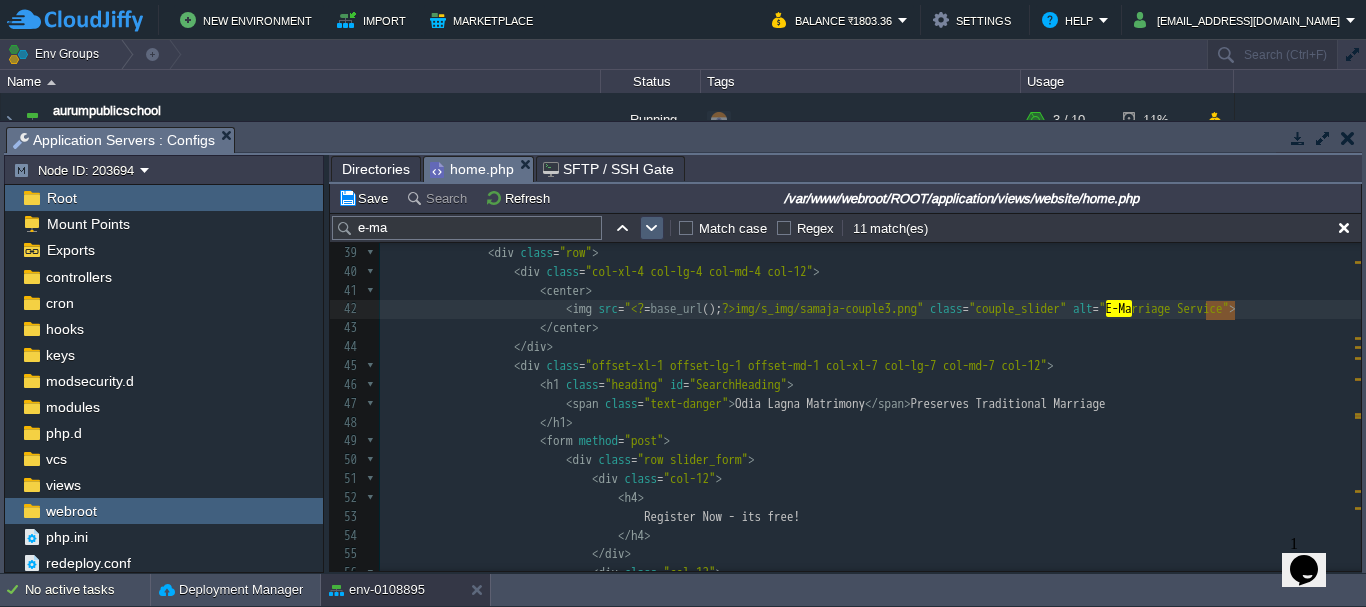 click at bounding box center (652, 228) 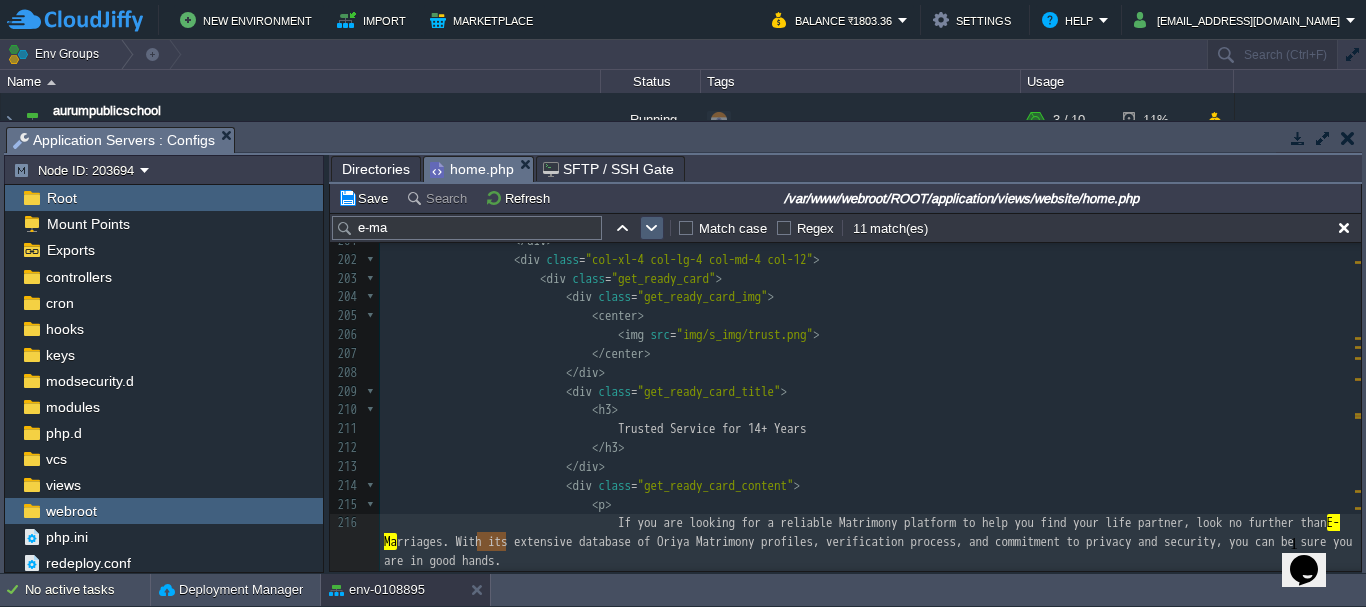click at bounding box center [652, 228] 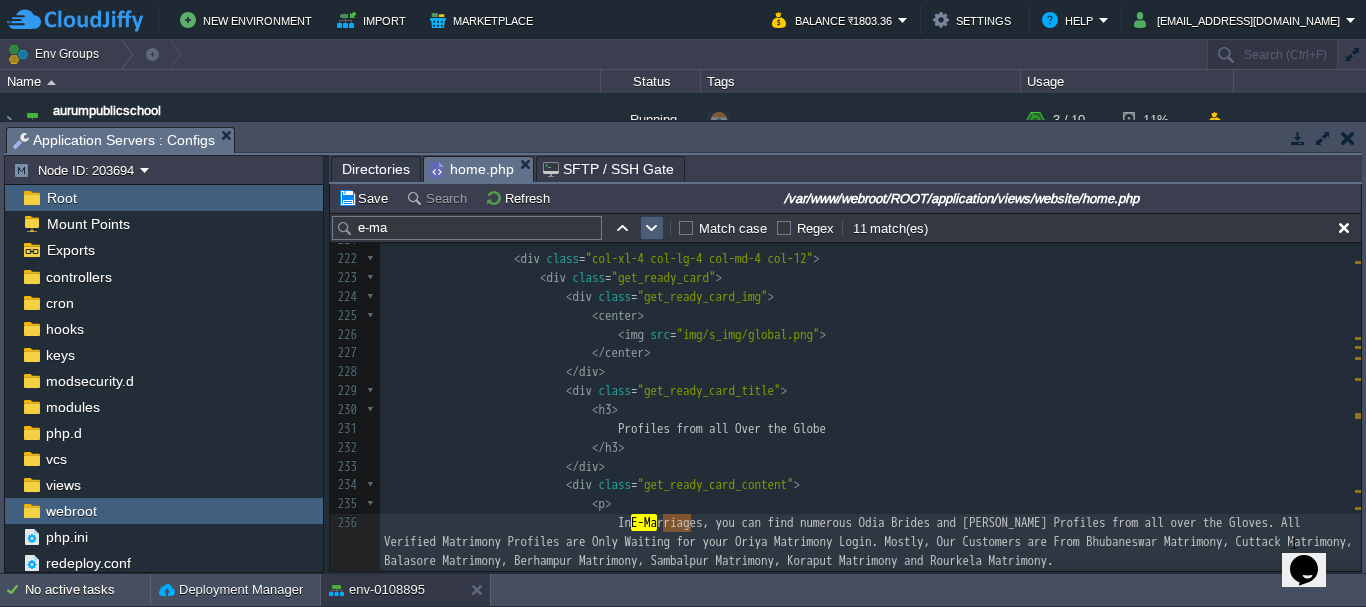 click at bounding box center [652, 228] 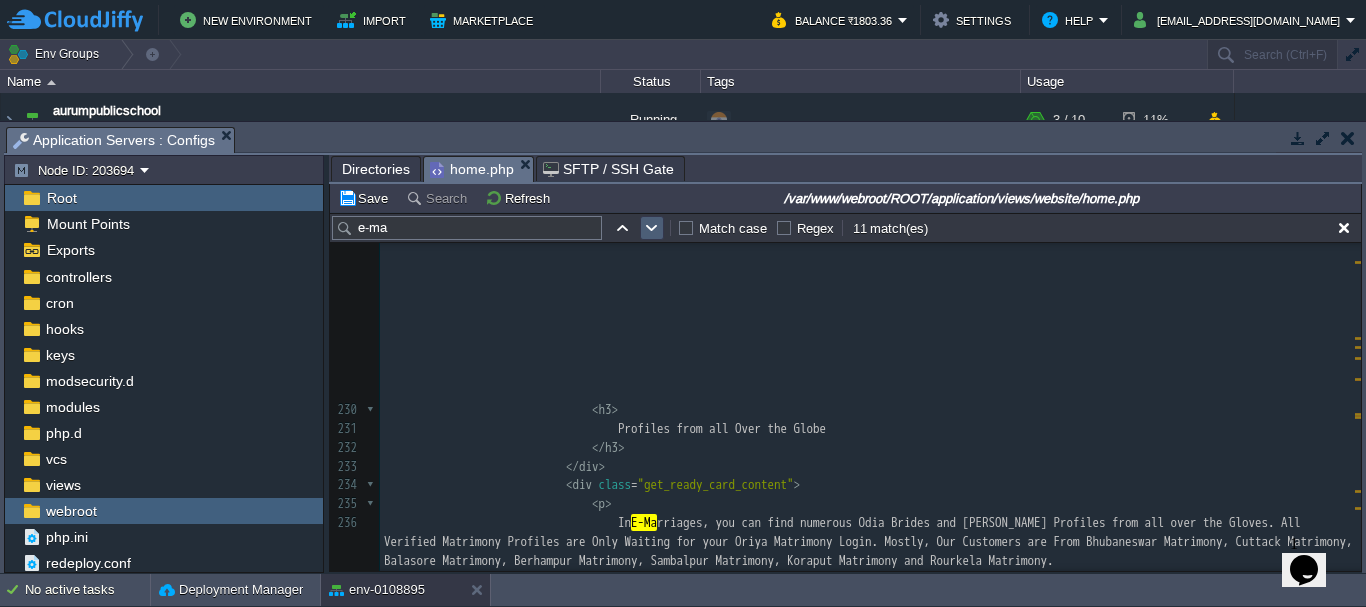 scroll, scrollTop: 4820, scrollLeft: 0, axis: vertical 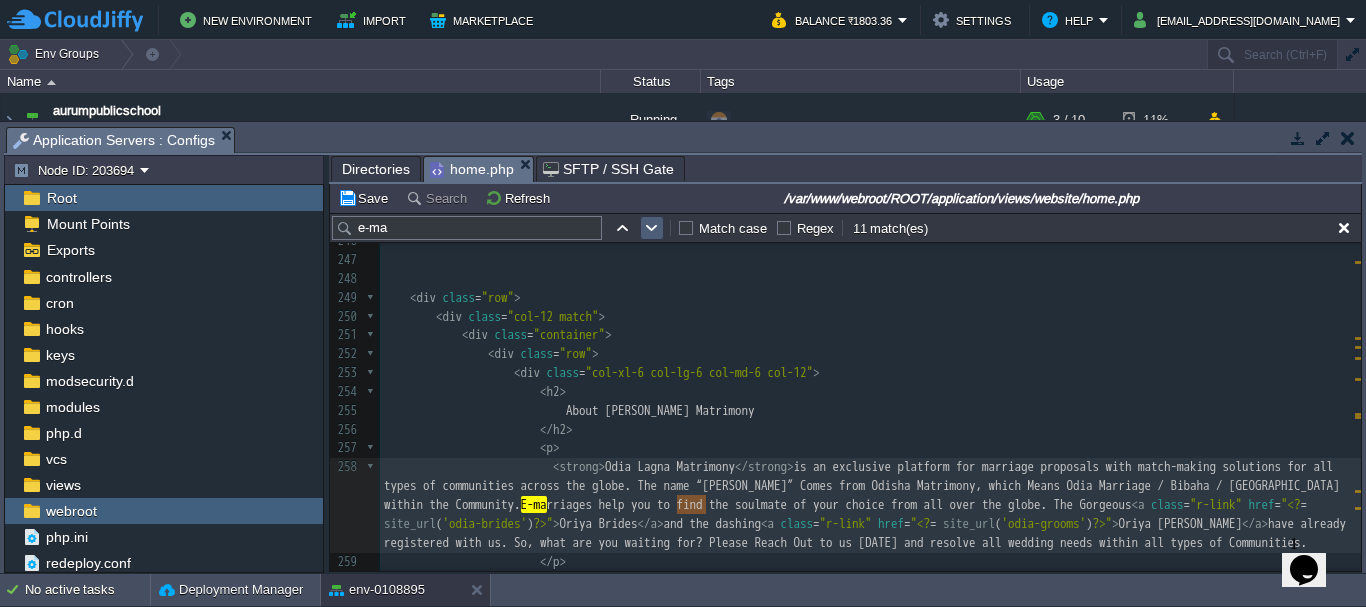 click at bounding box center [652, 228] 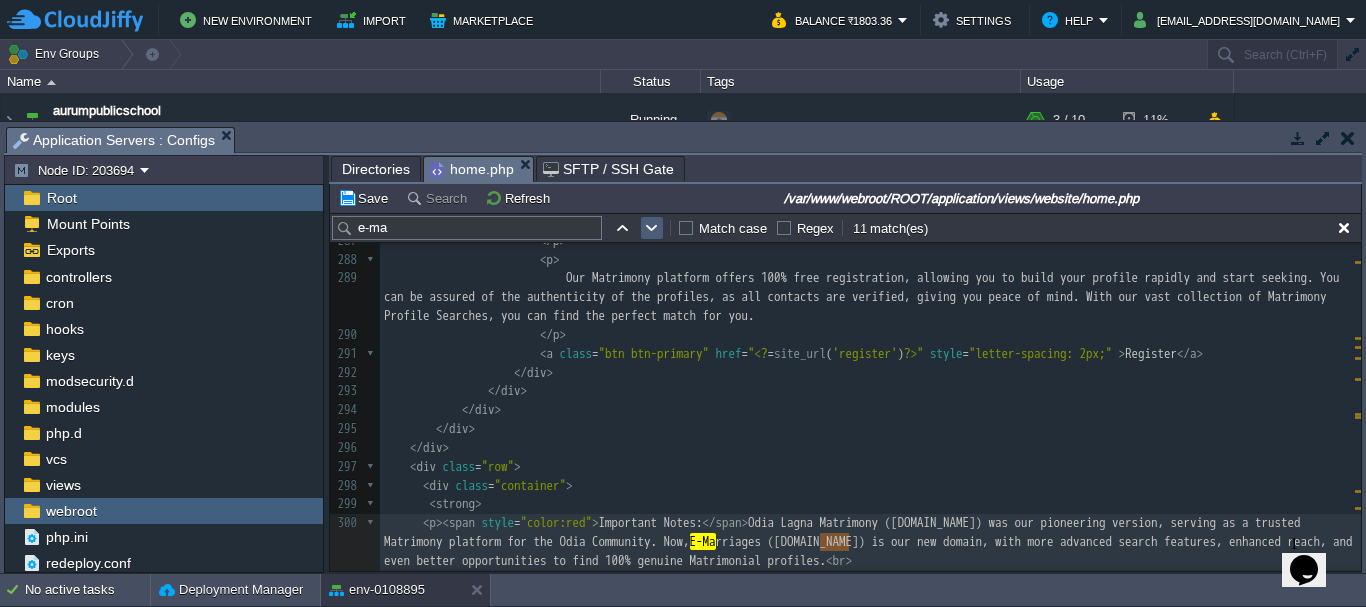 click at bounding box center (652, 228) 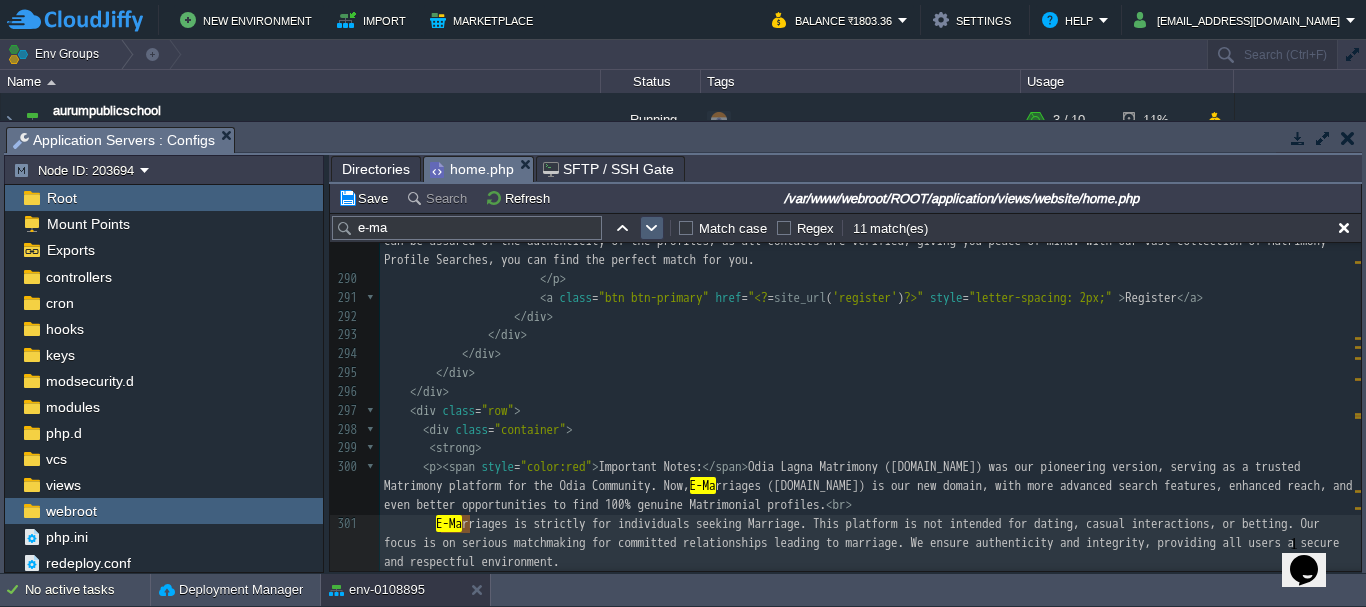 click at bounding box center (652, 228) 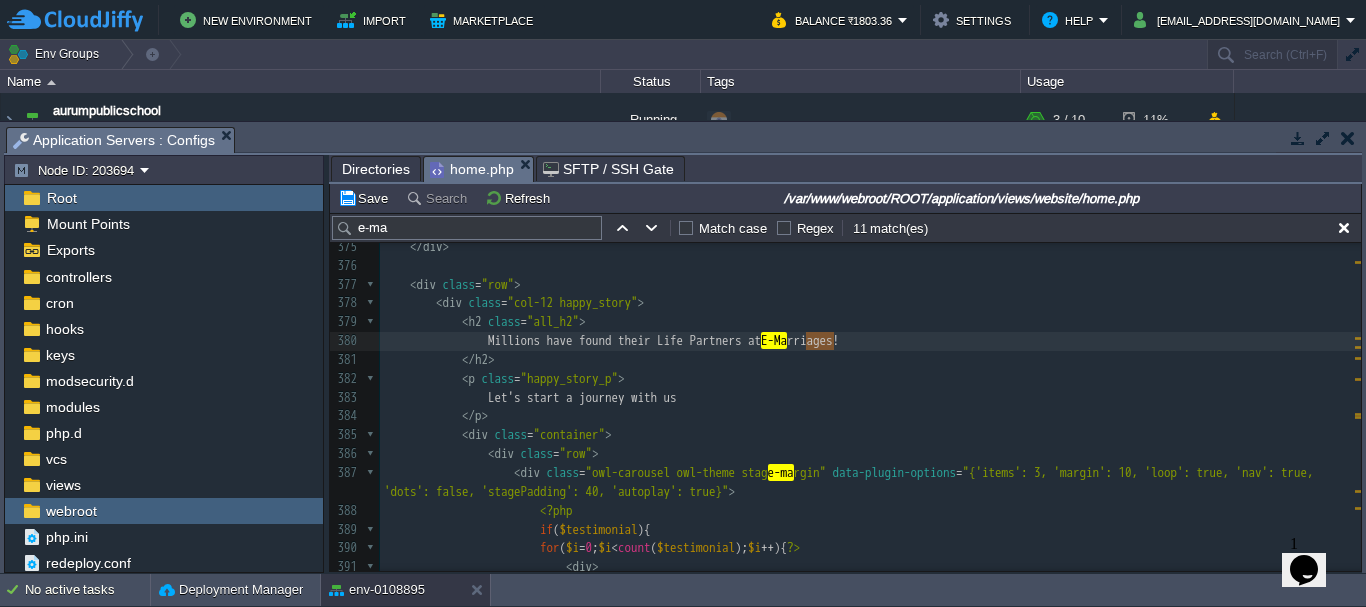 type 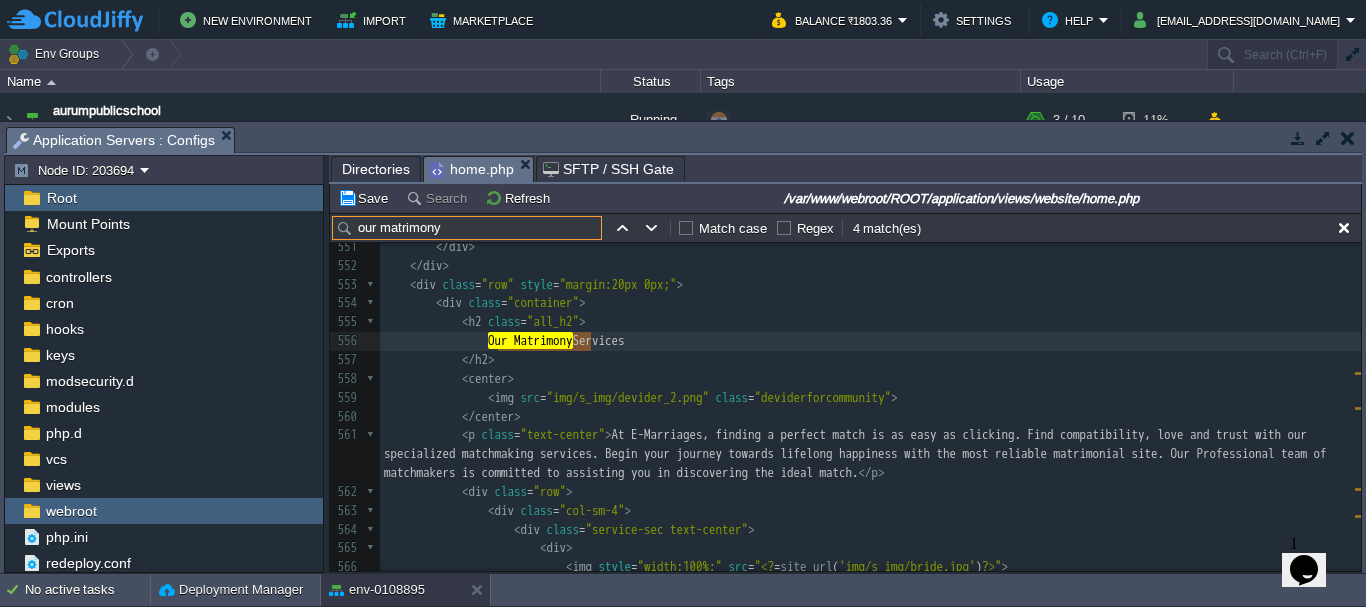 type on "our matrimony" 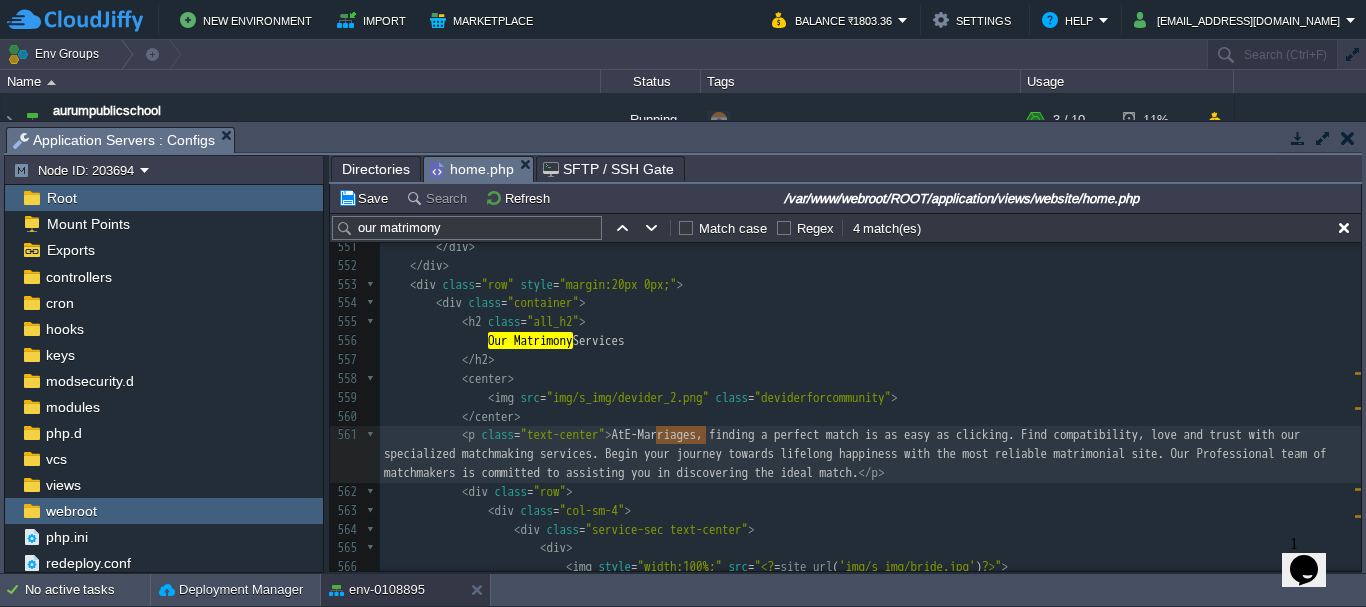 type on "E-Marriages" 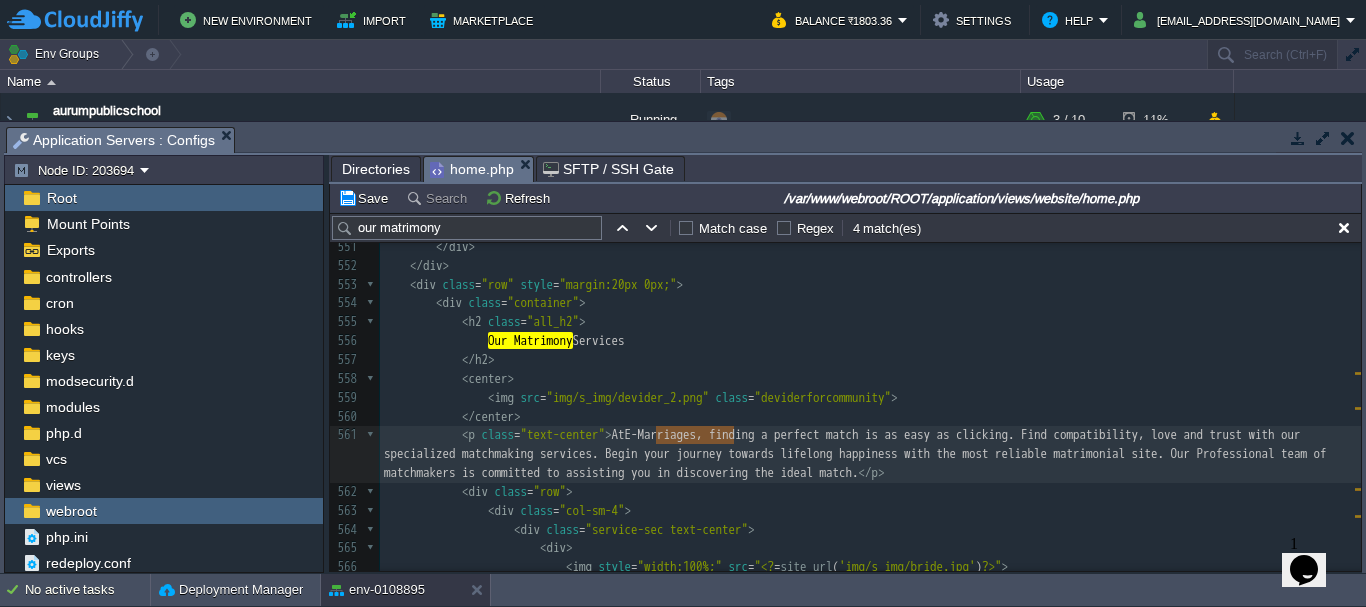 drag, startPoint x: 655, startPoint y: 435, endPoint x: 737, endPoint y: 439, distance: 82.0975 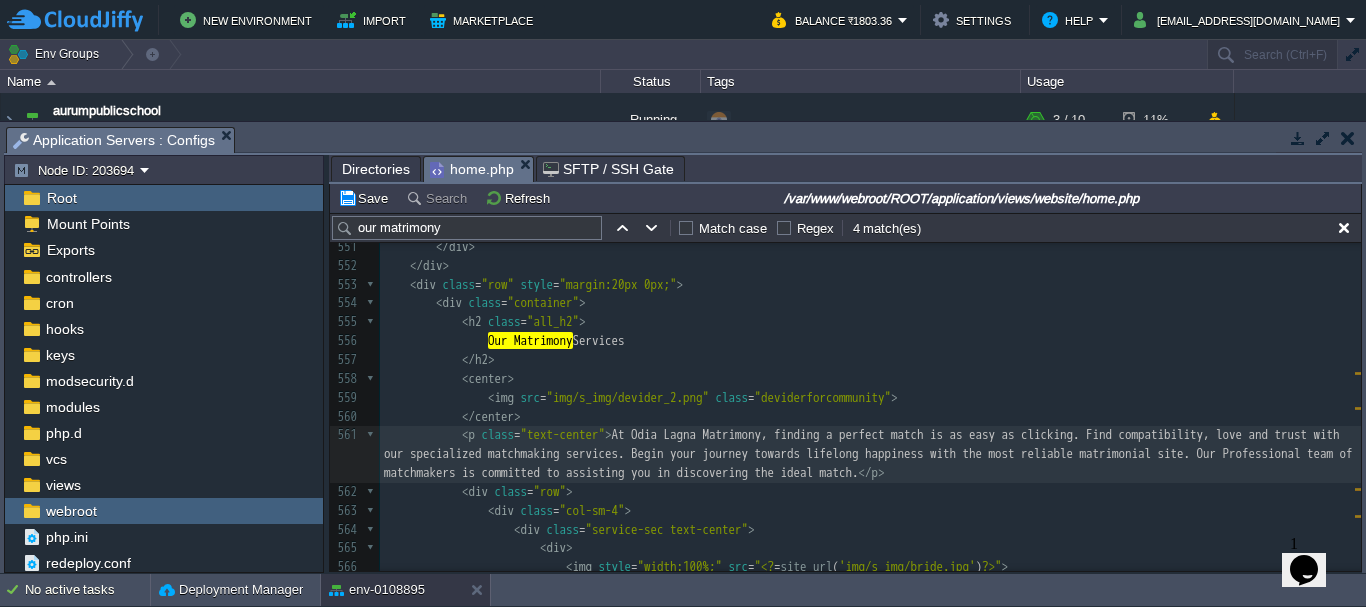 type 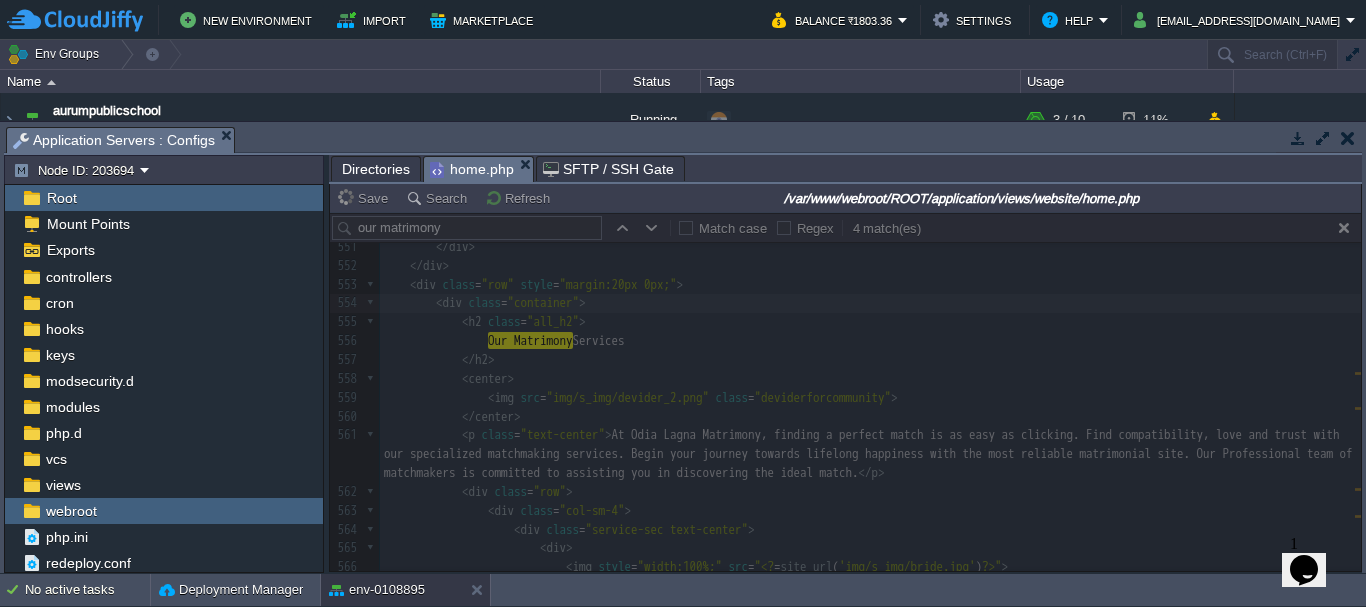 click on "Directories" at bounding box center (376, 169) 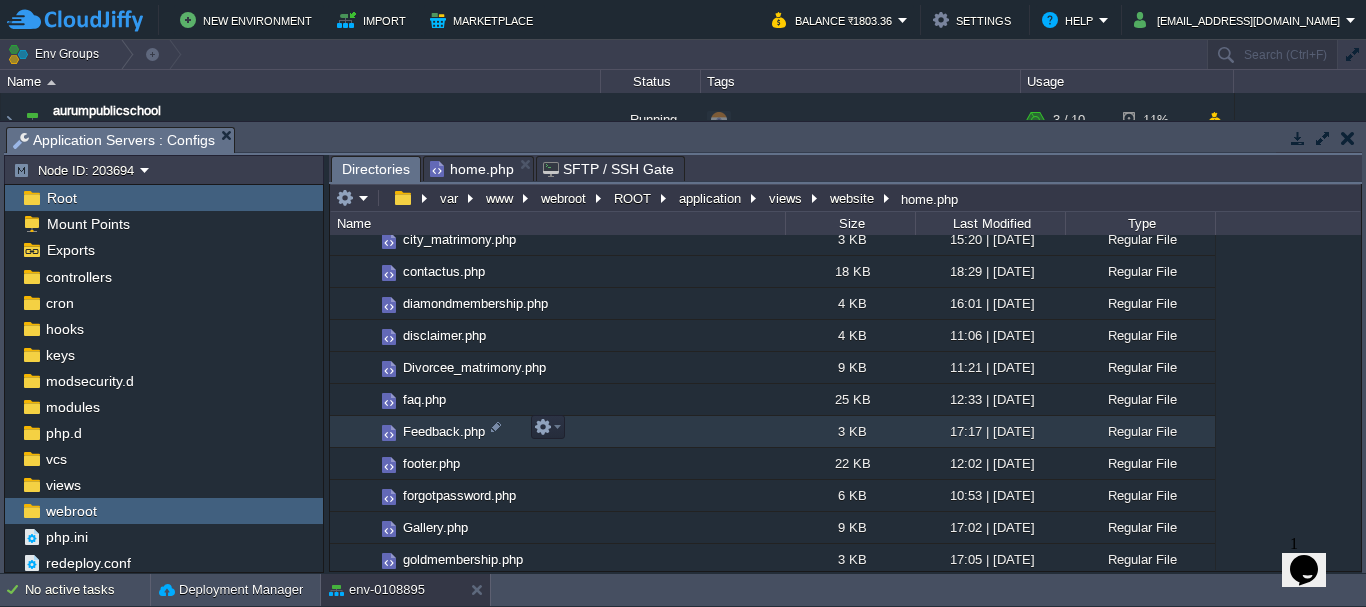 scroll, scrollTop: 1356, scrollLeft: 0, axis: vertical 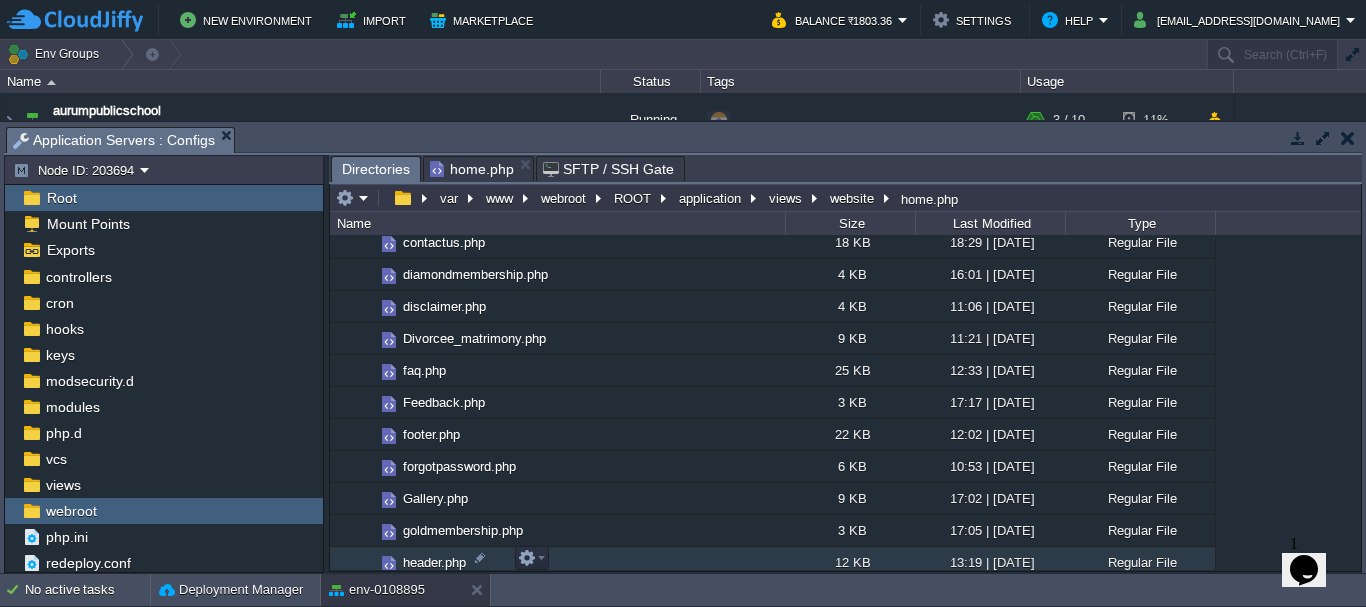 click on "header.php" at bounding box center (434, 562) 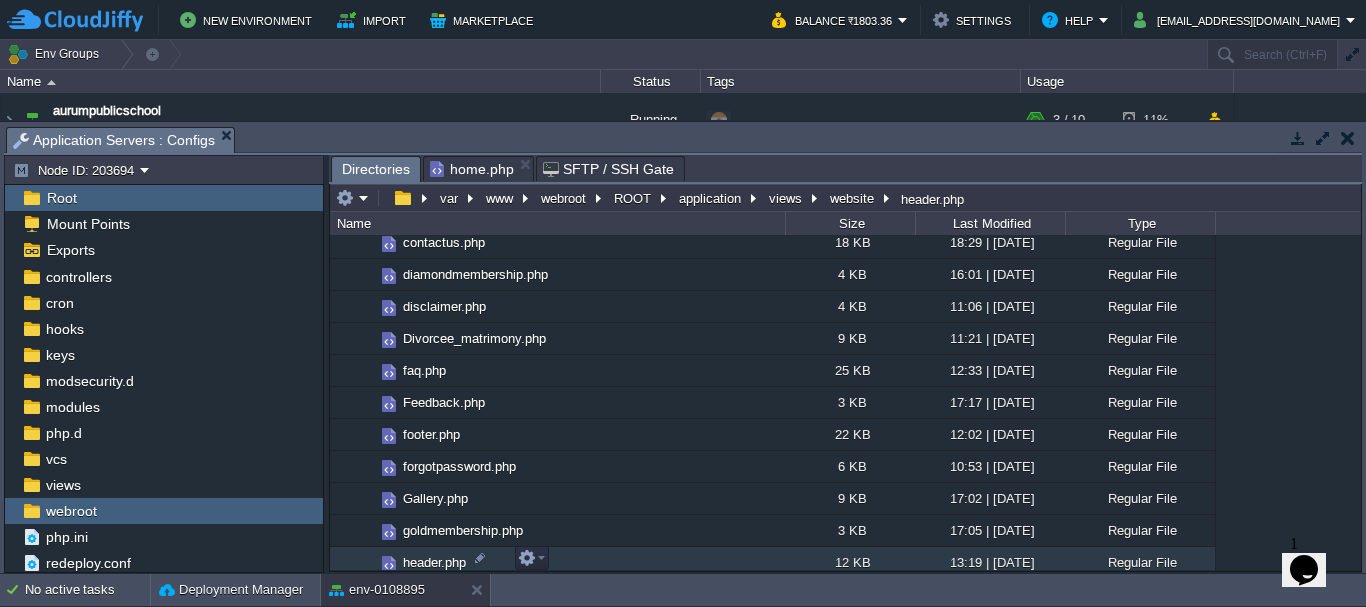 click on "header.php" at bounding box center [434, 562] 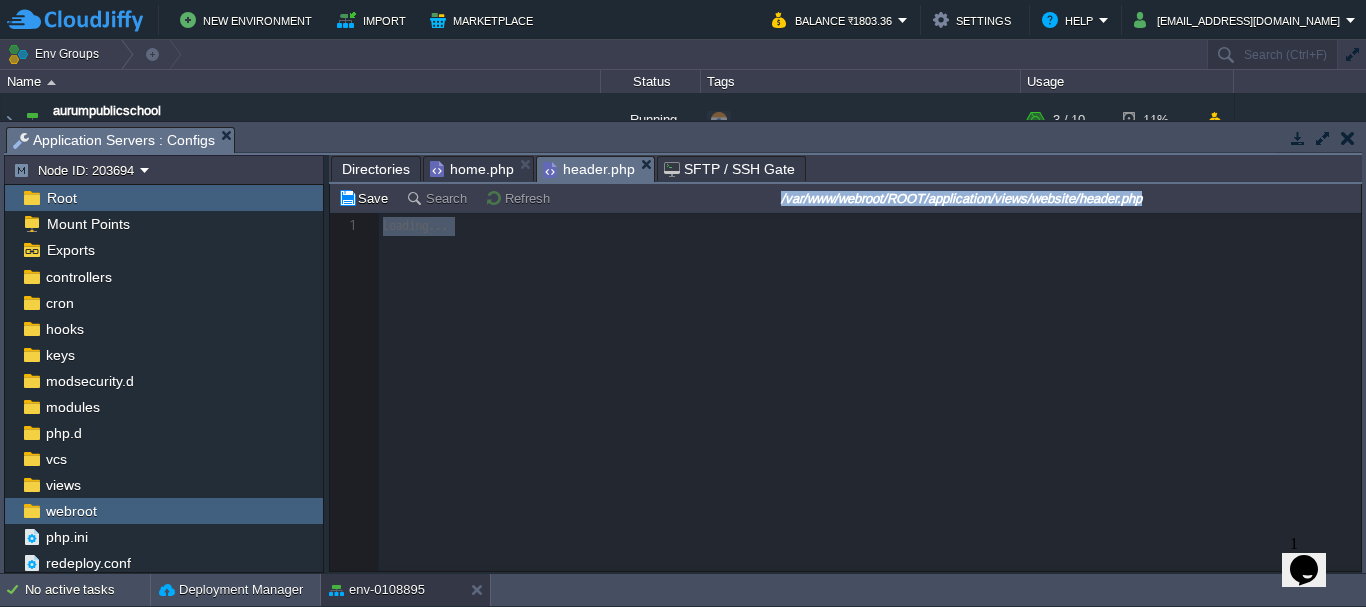 click at bounding box center [845, 392] 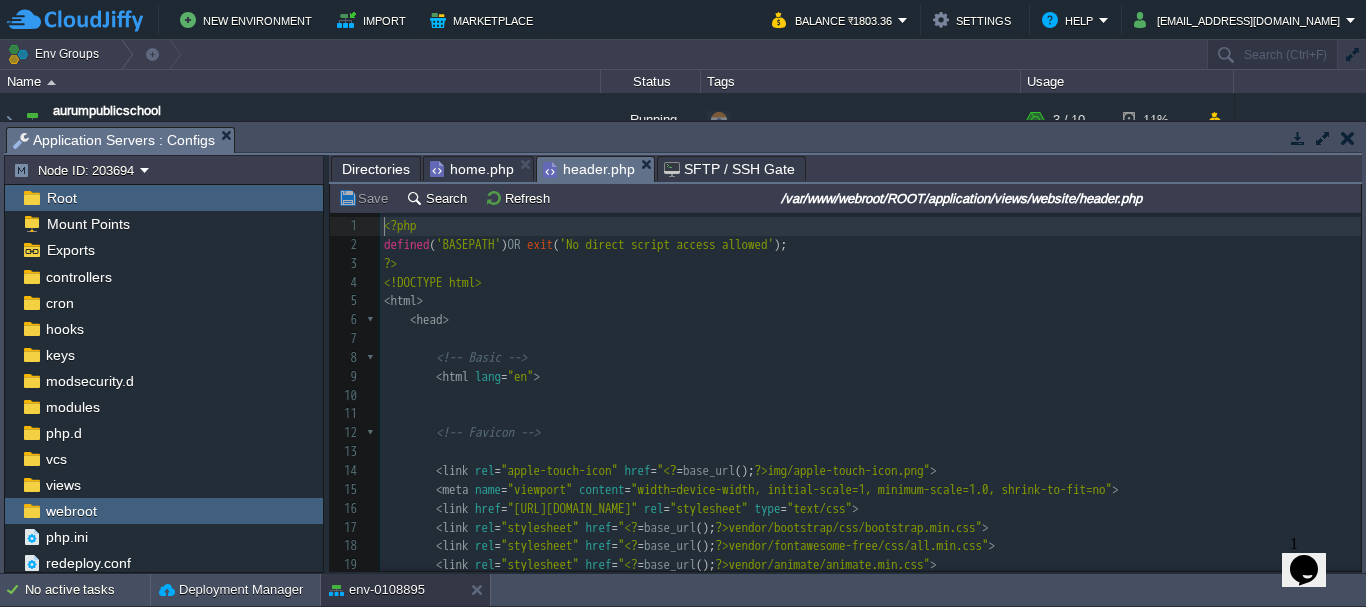 scroll, scrollTop: 7, scrollLeft: 0, axis: vertical 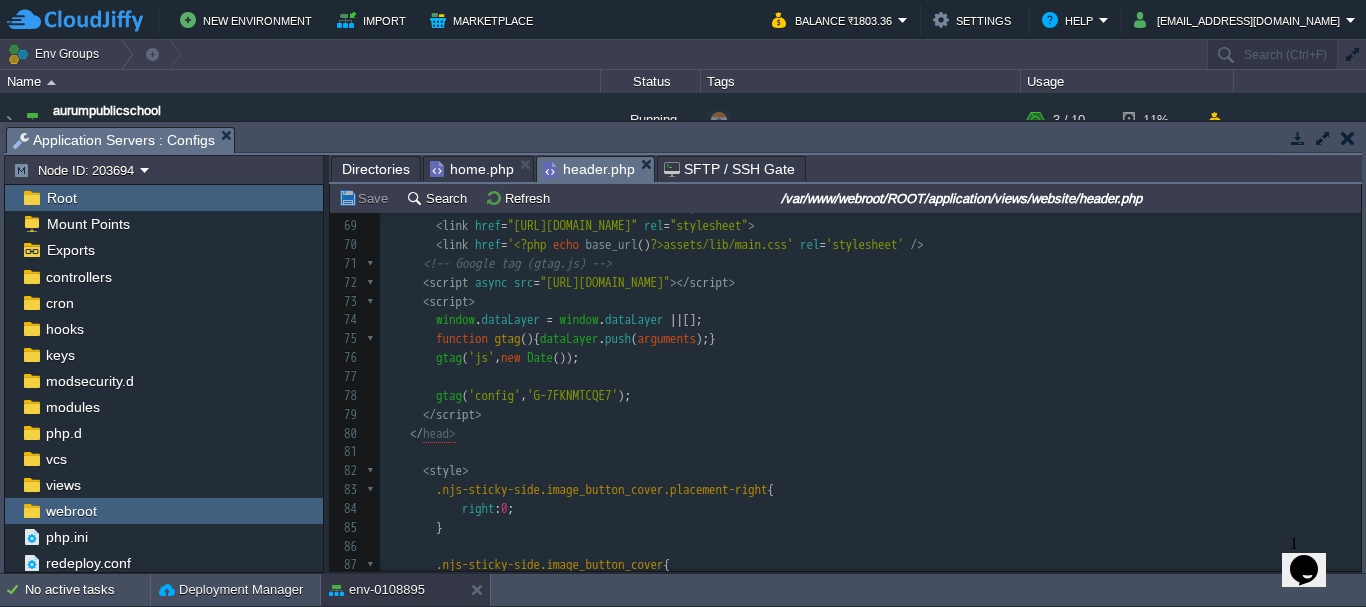 click on "</ script >" at bounding box center (870, 415) 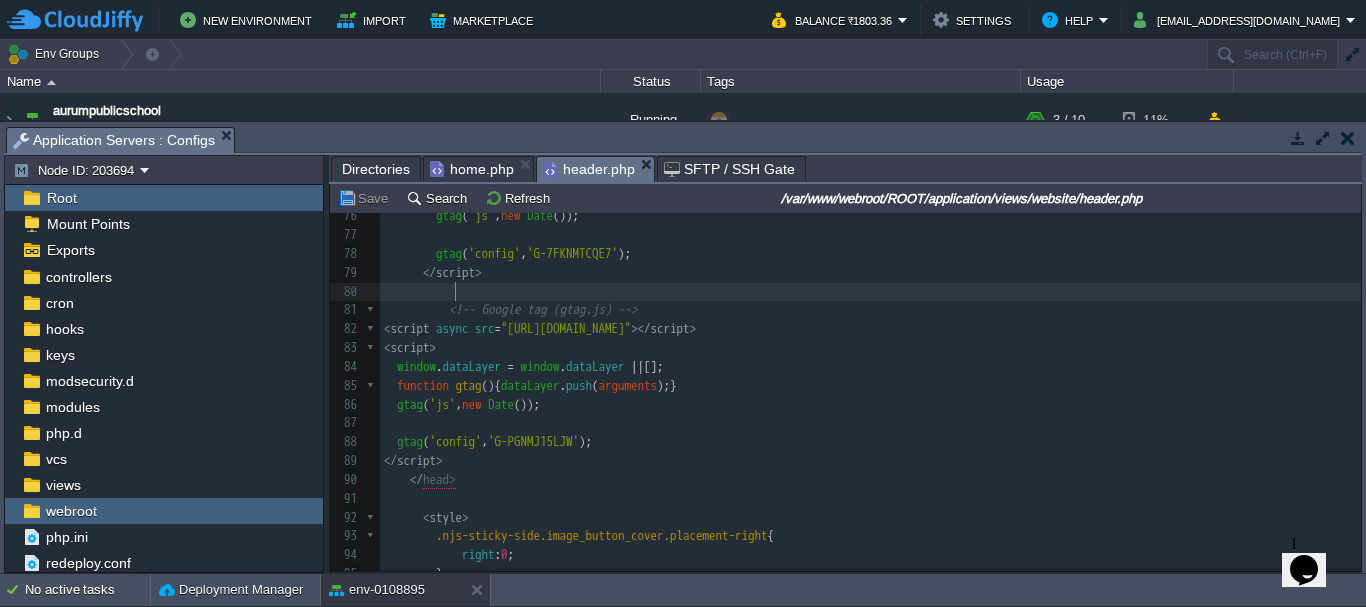 click at bounding box center (870, 292) 